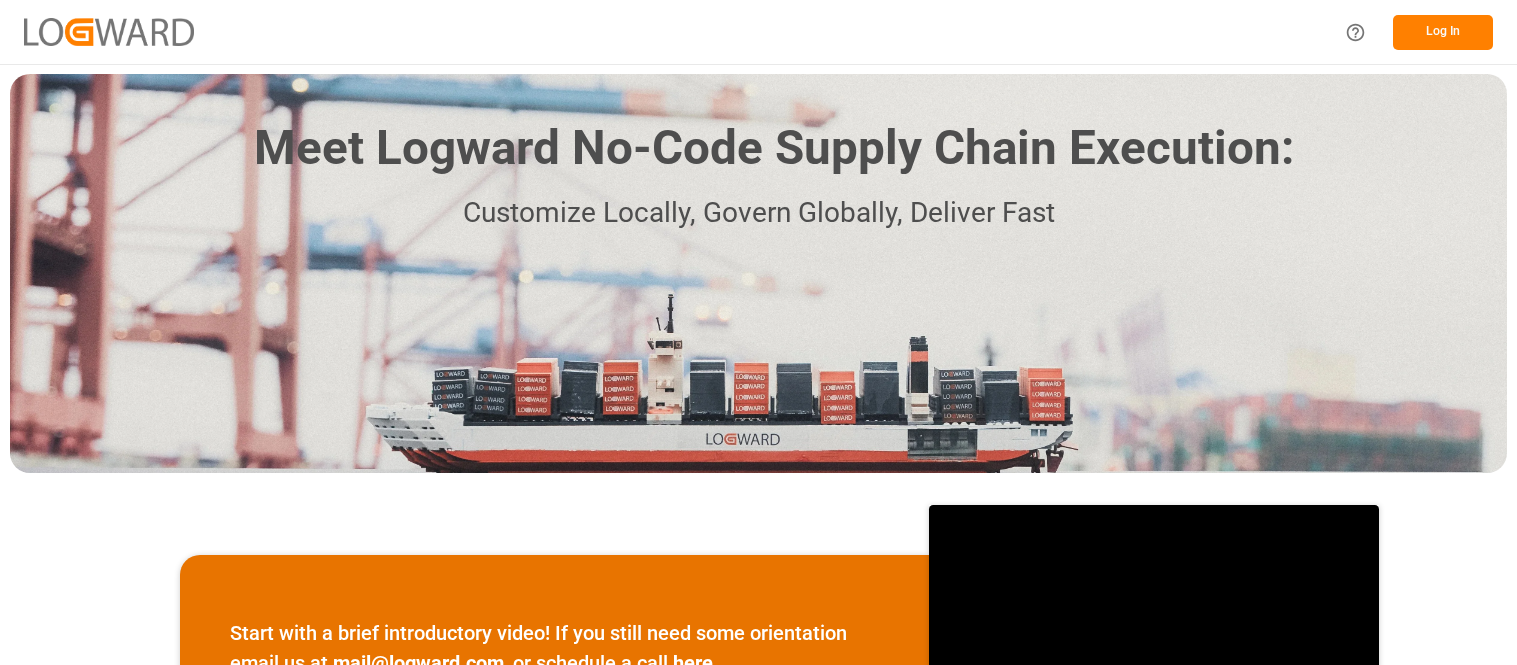 scroll, scrollTop: 0, scrollLeft: 0, axis: both 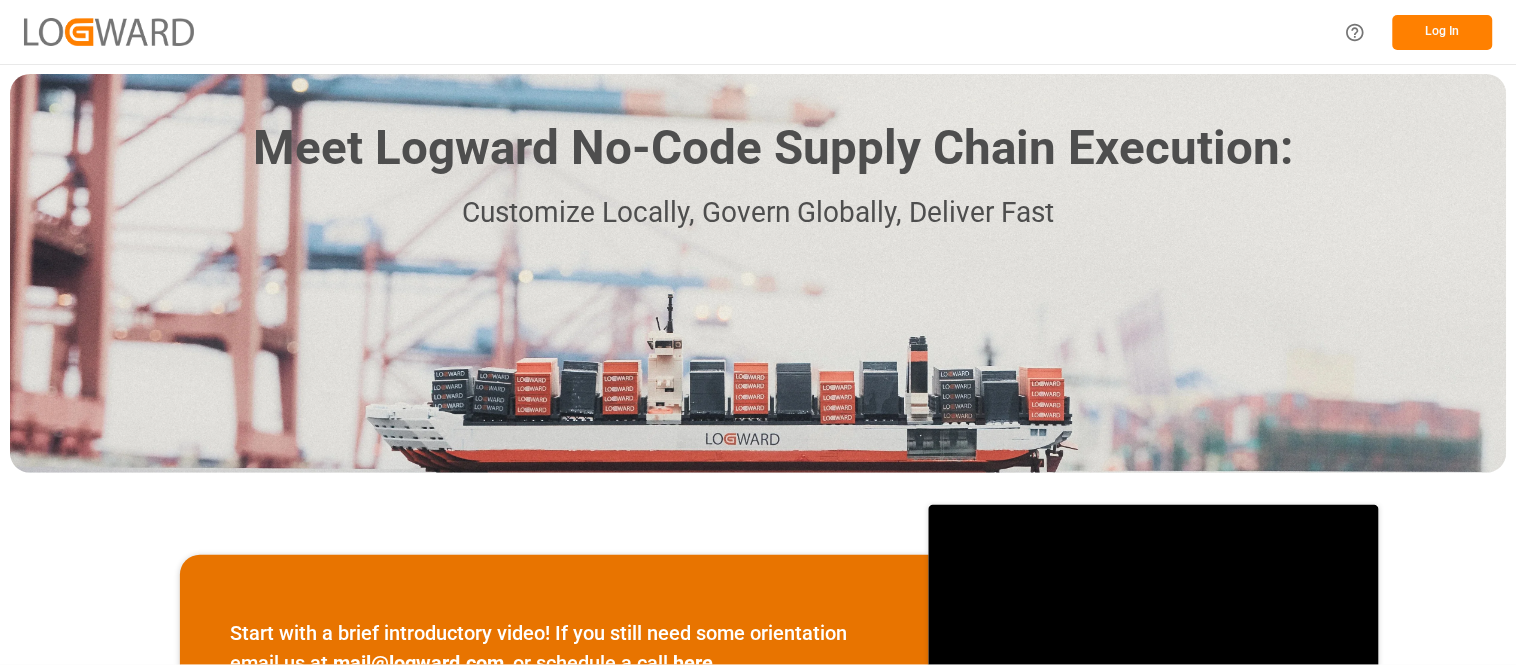 click on "Log In" at bounding box center [1443, 32] 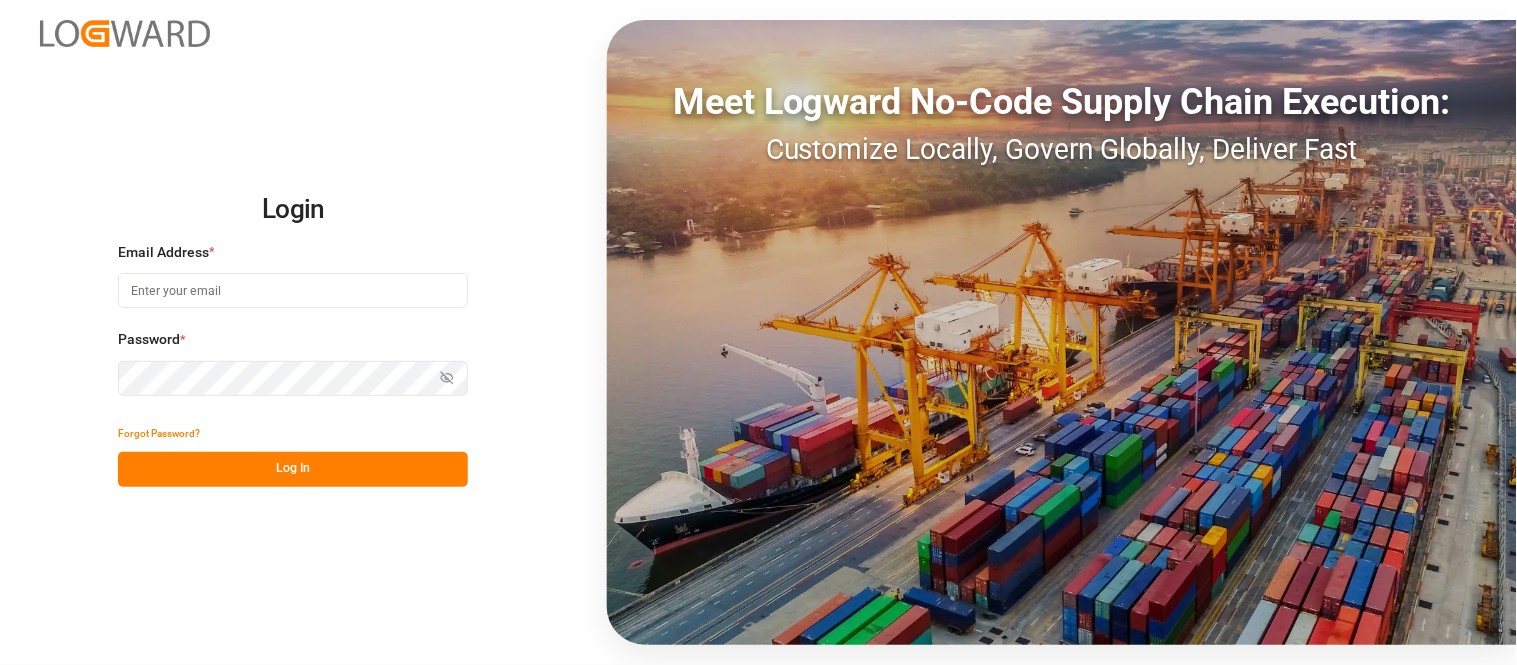 click at bounding box center [293, 290] 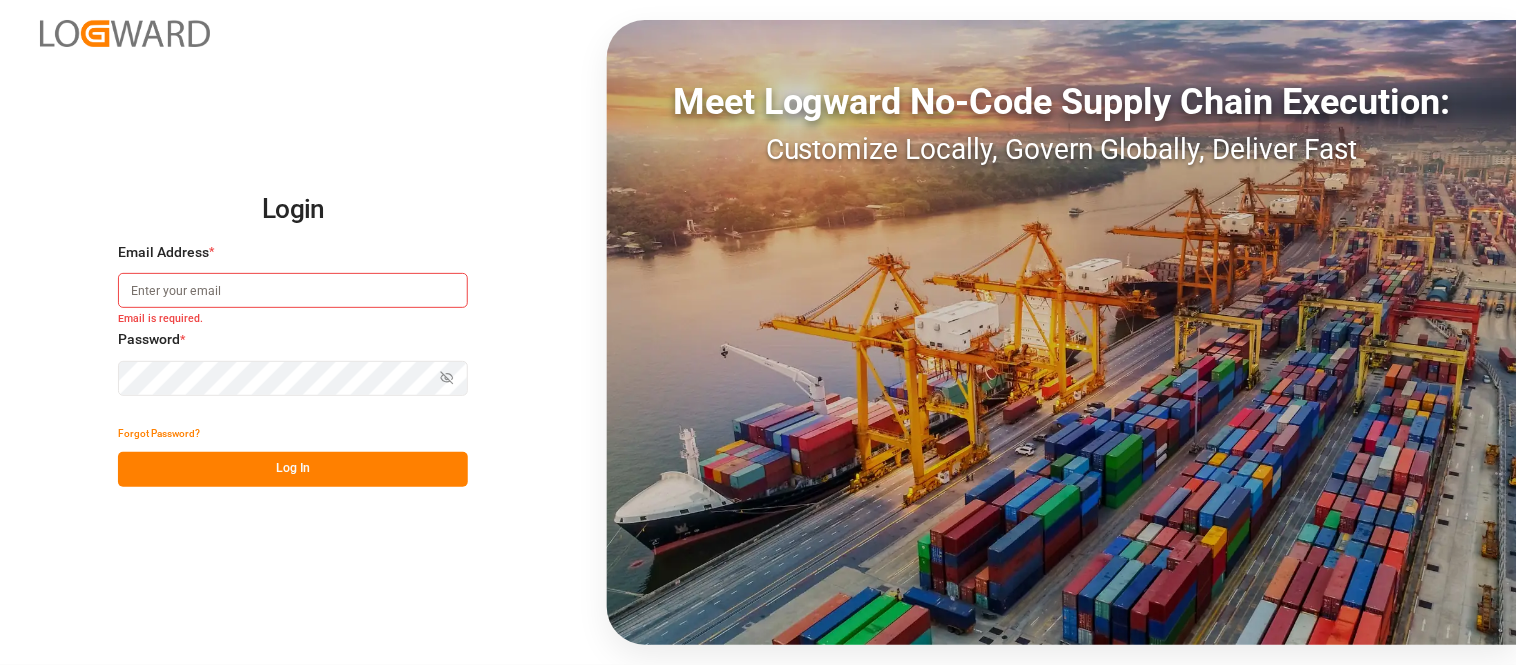 type on "nancy.cervantes@leschaco.com" 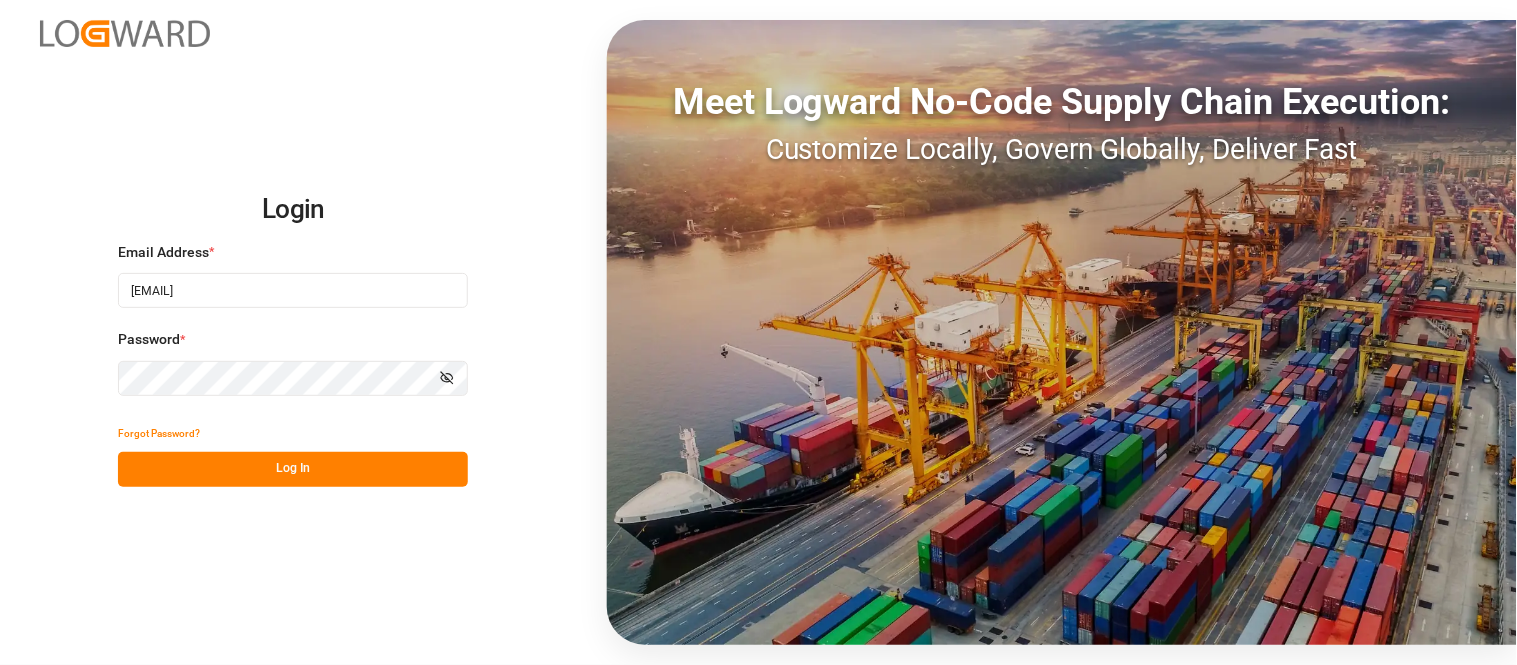 click on "Show password" at bounding box center (447, 378) 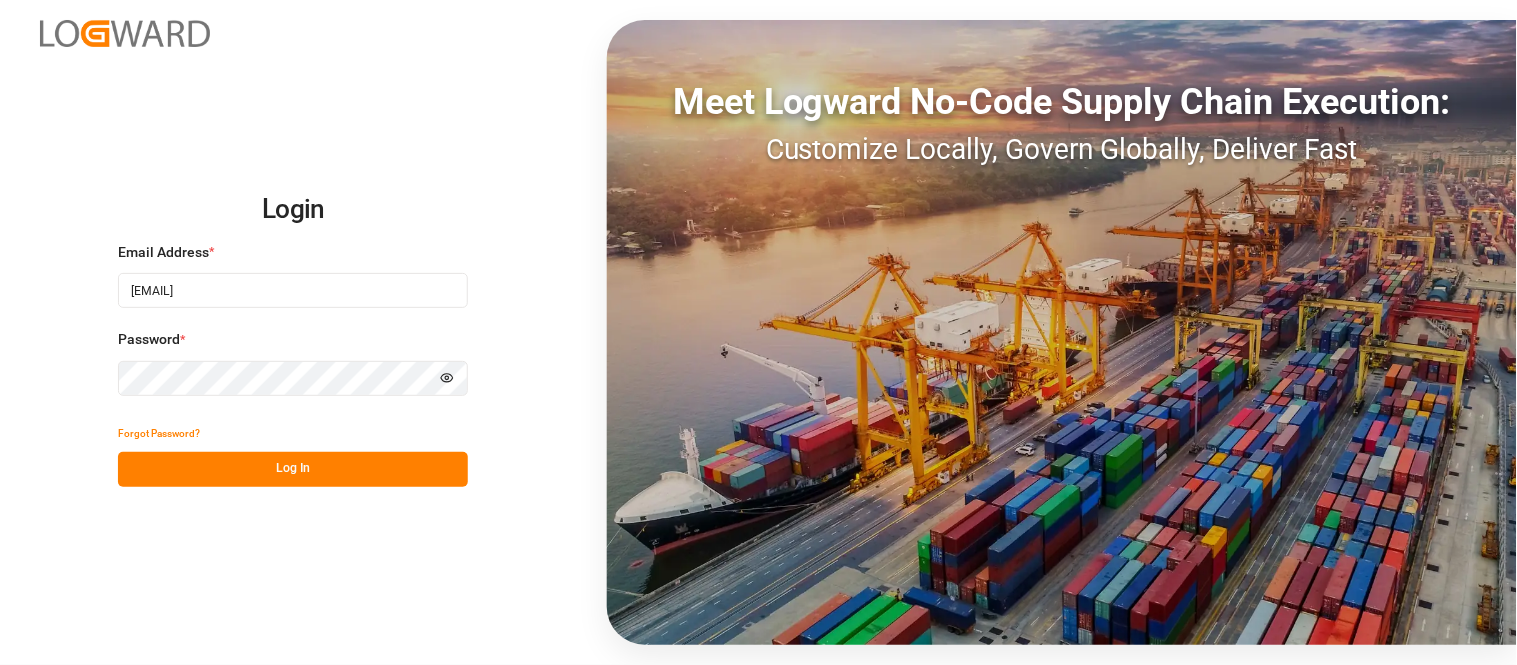 click on "Log In" at bounding box center [293, 469] 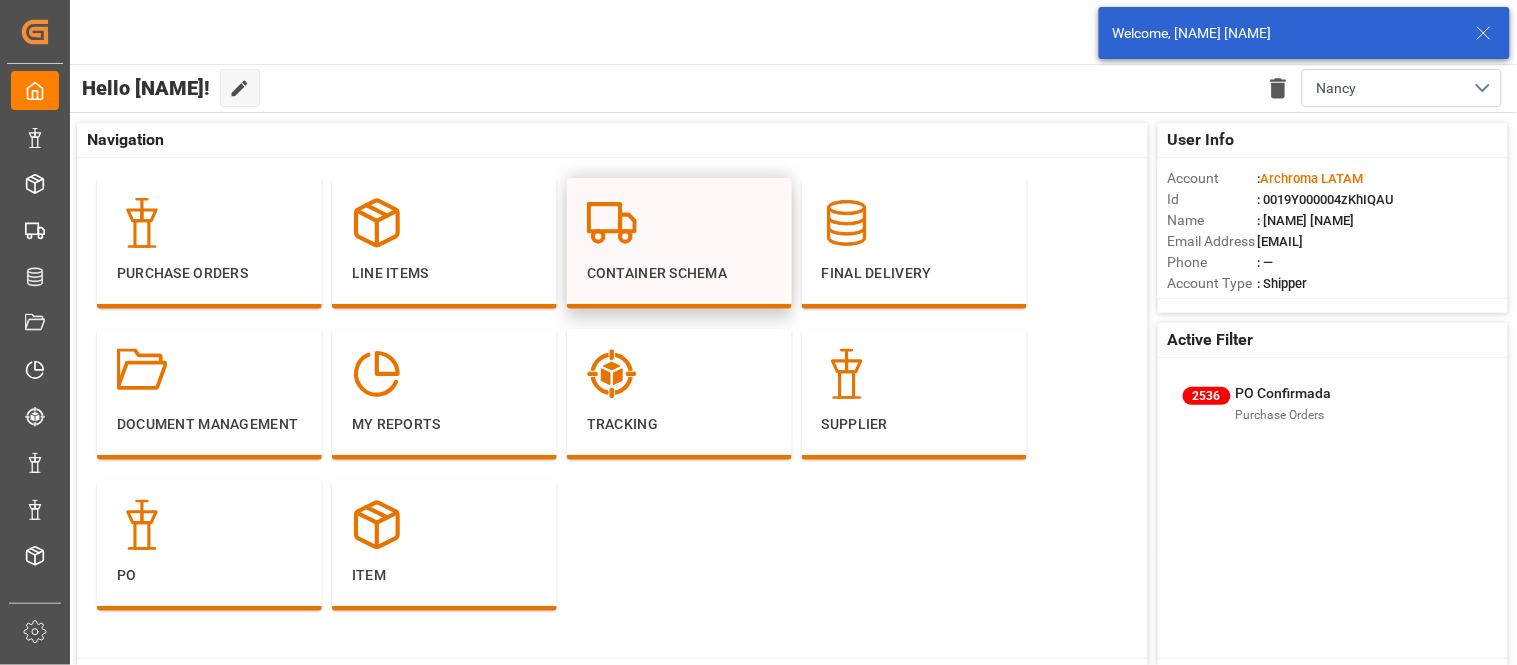 click at bounding box center [679, 223] 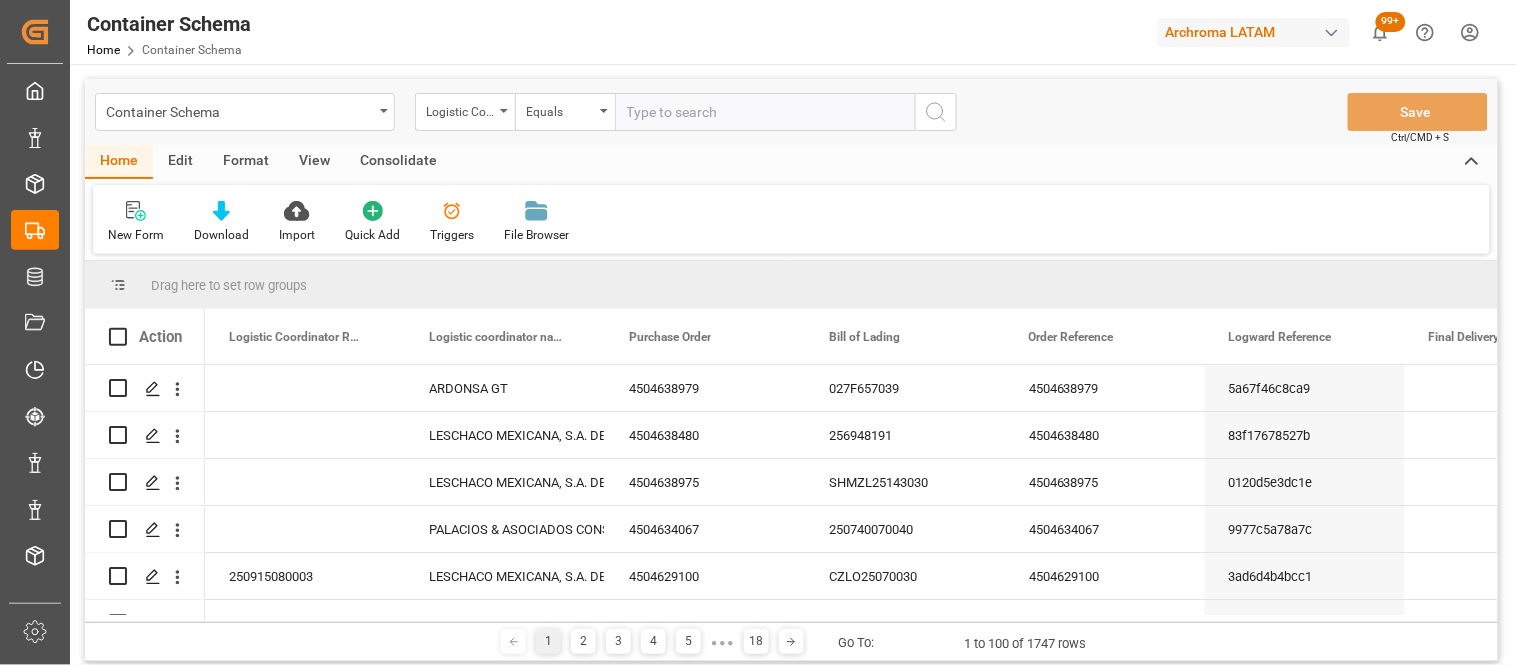 click on "Edit" at bounding box center (180, 162) 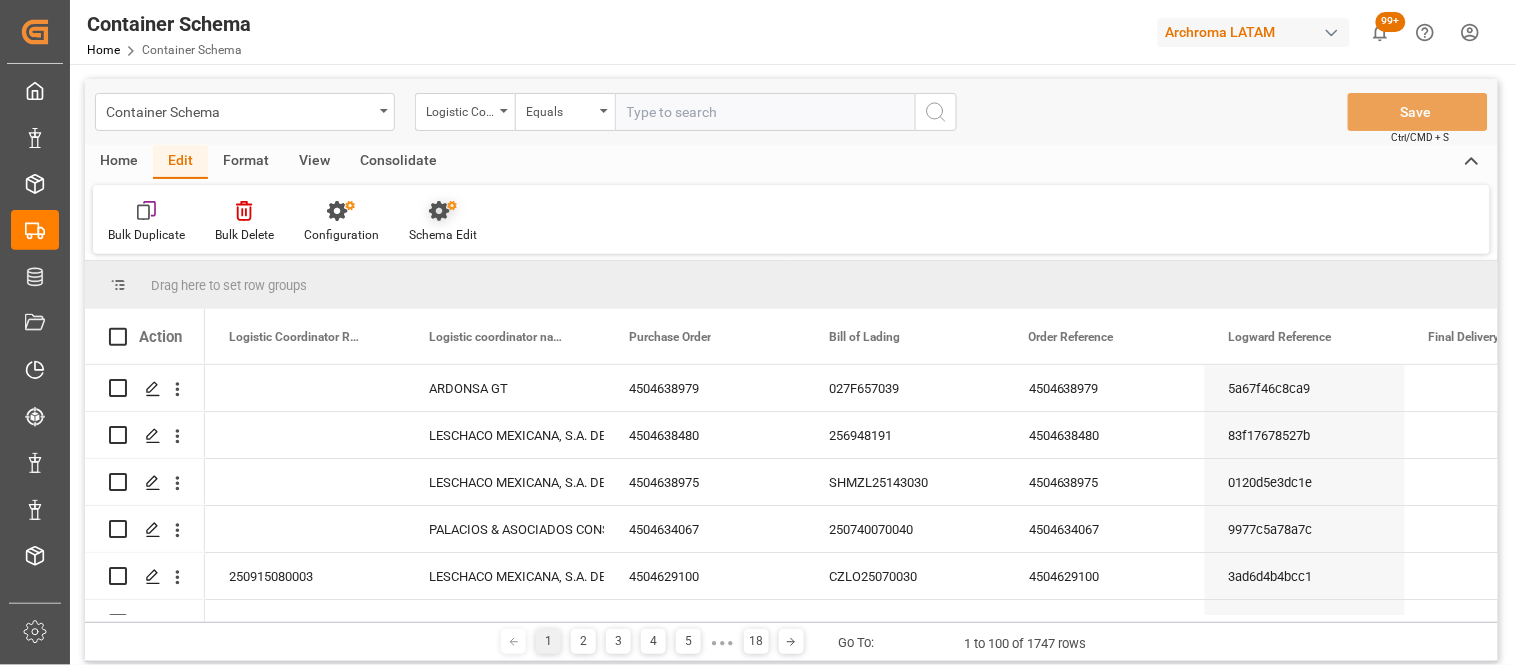 click 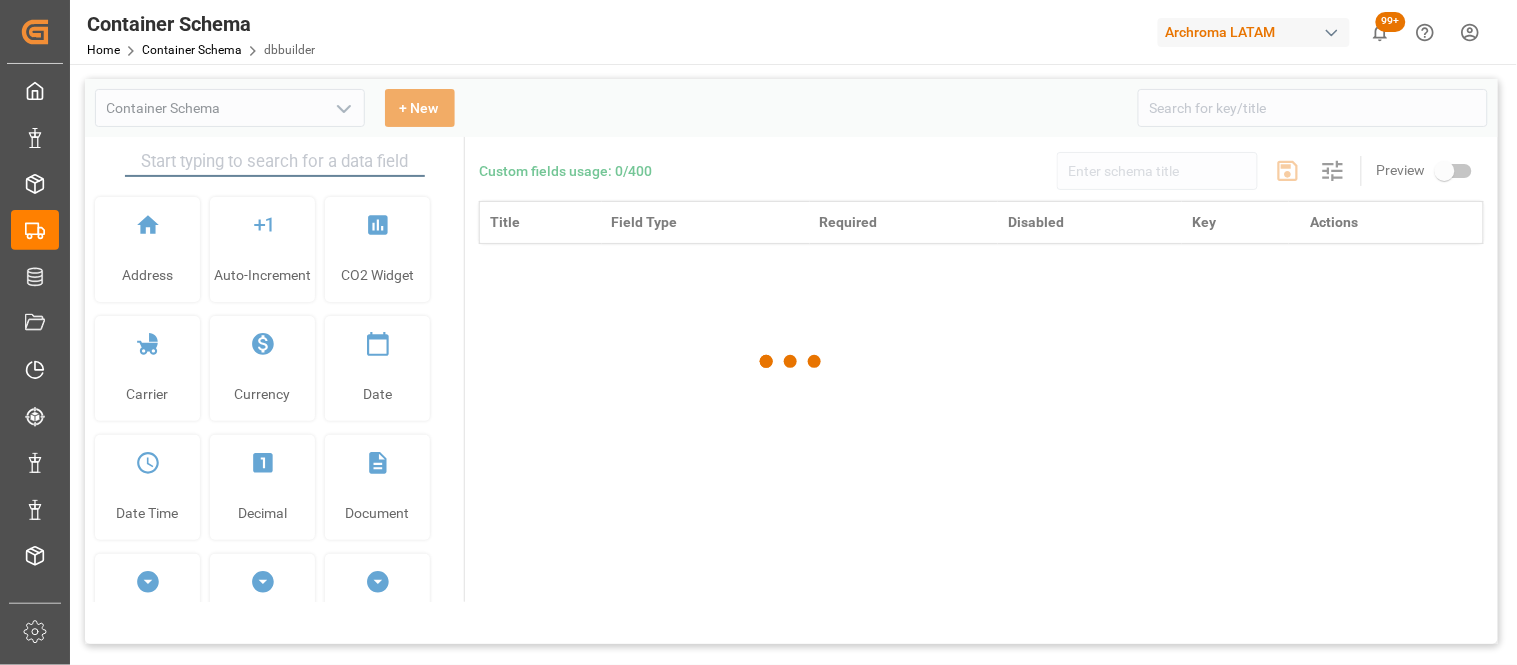 type on "Container Schema" 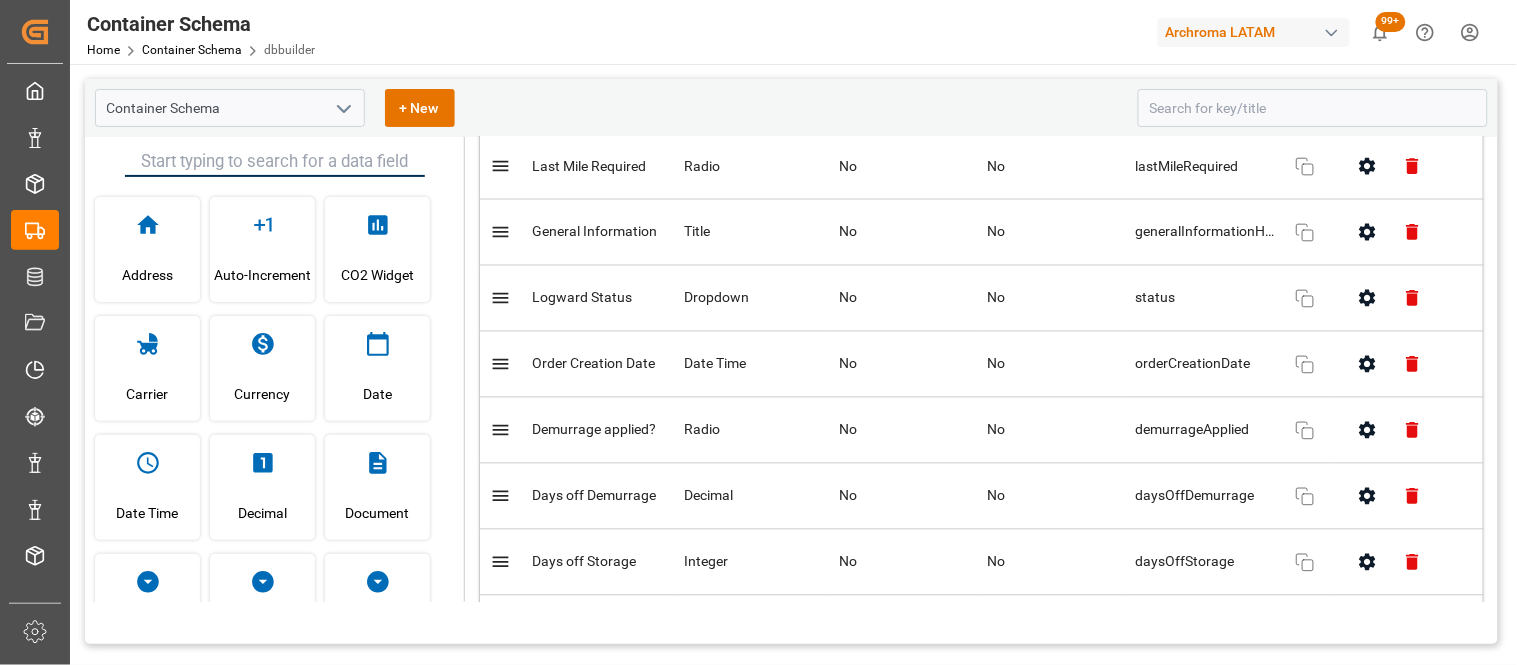 scroll, scrollTop: 901, scrollLeft: 0, axis: vertical 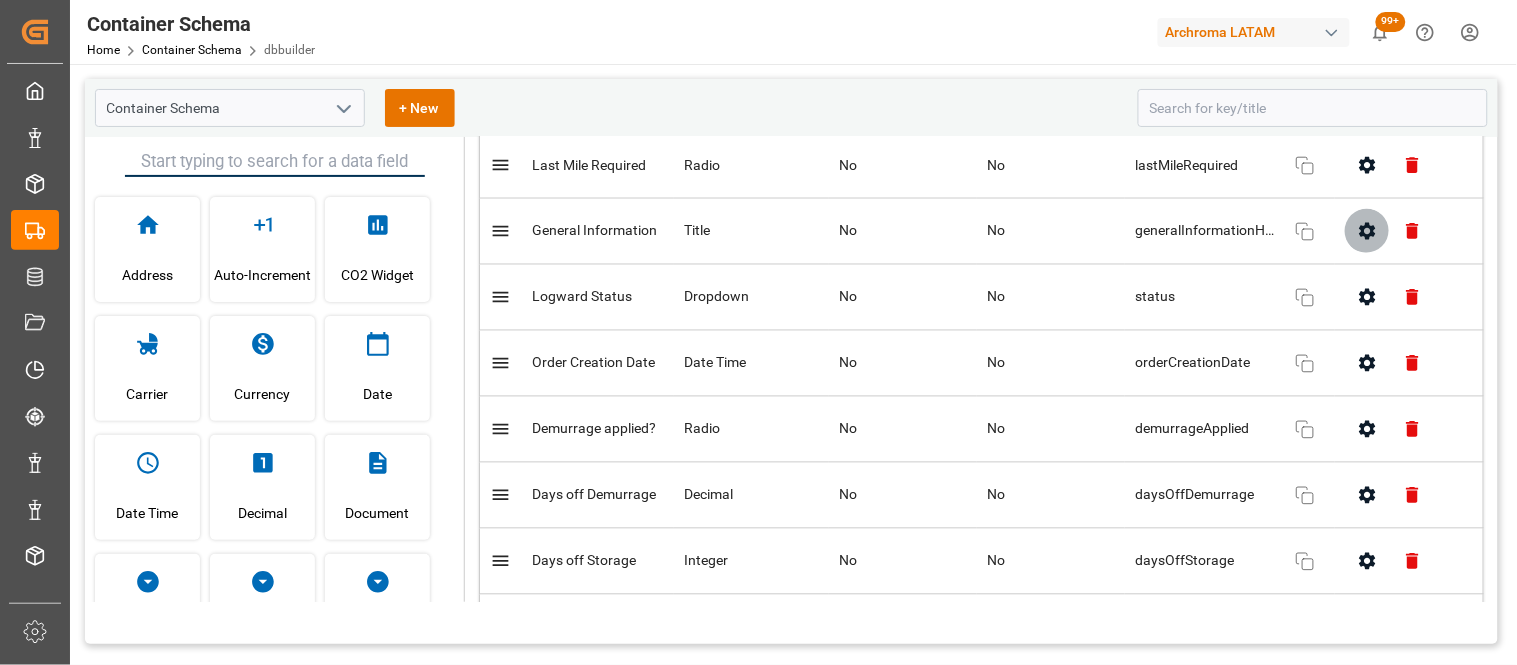 click 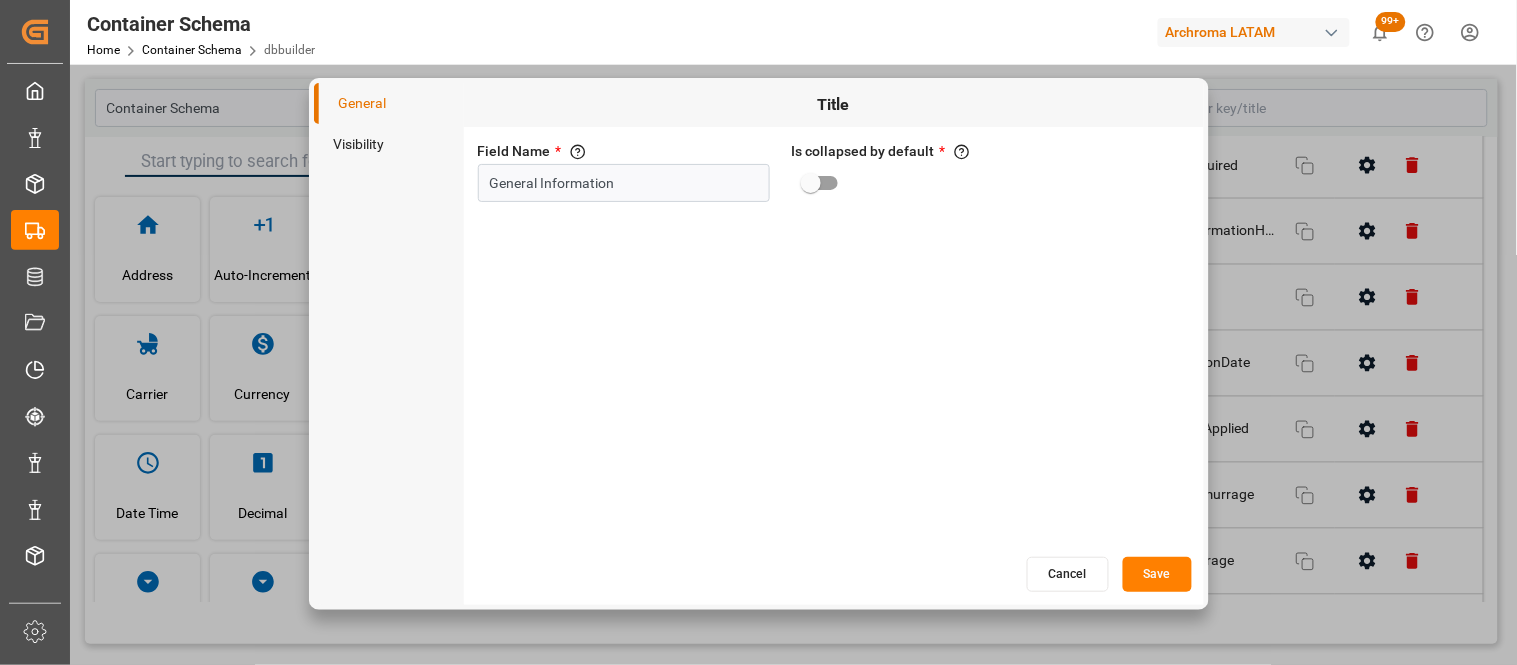 click at bounding box center [811, 183] 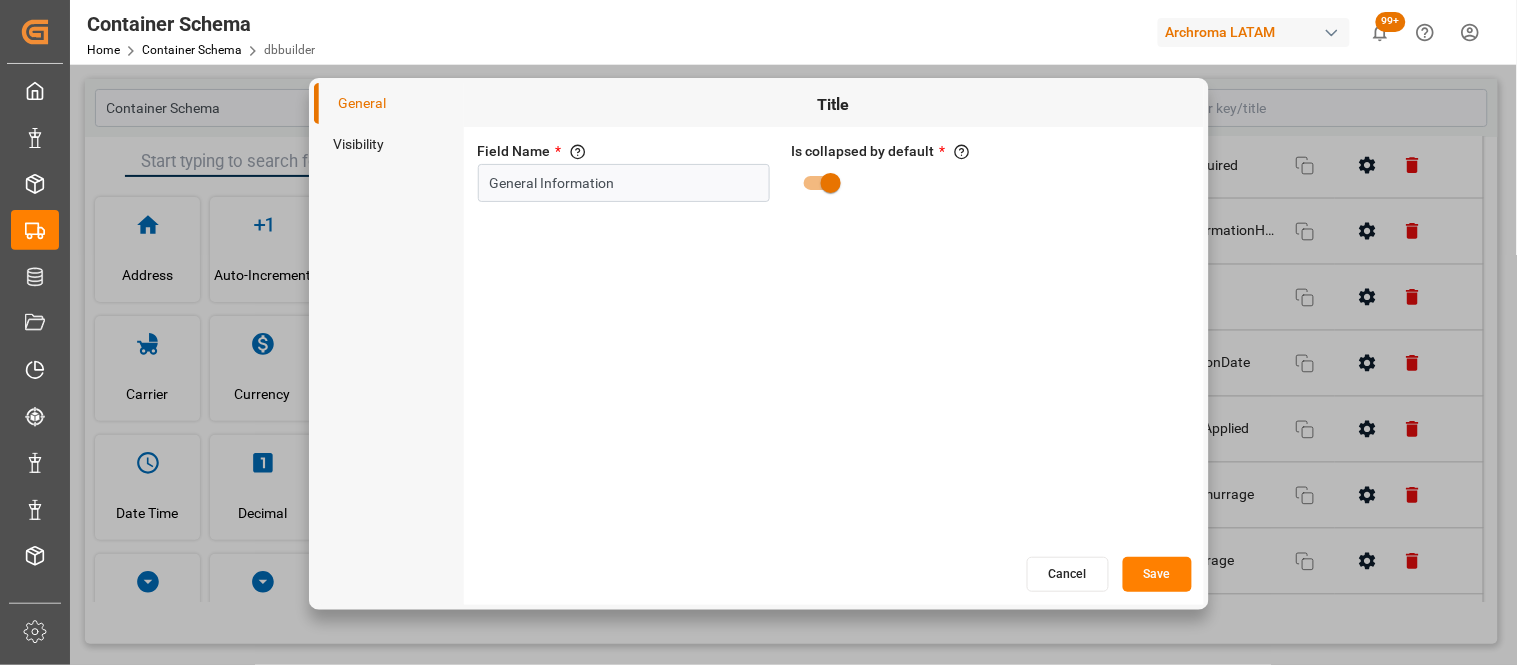 click at bounding box center (831, 183) 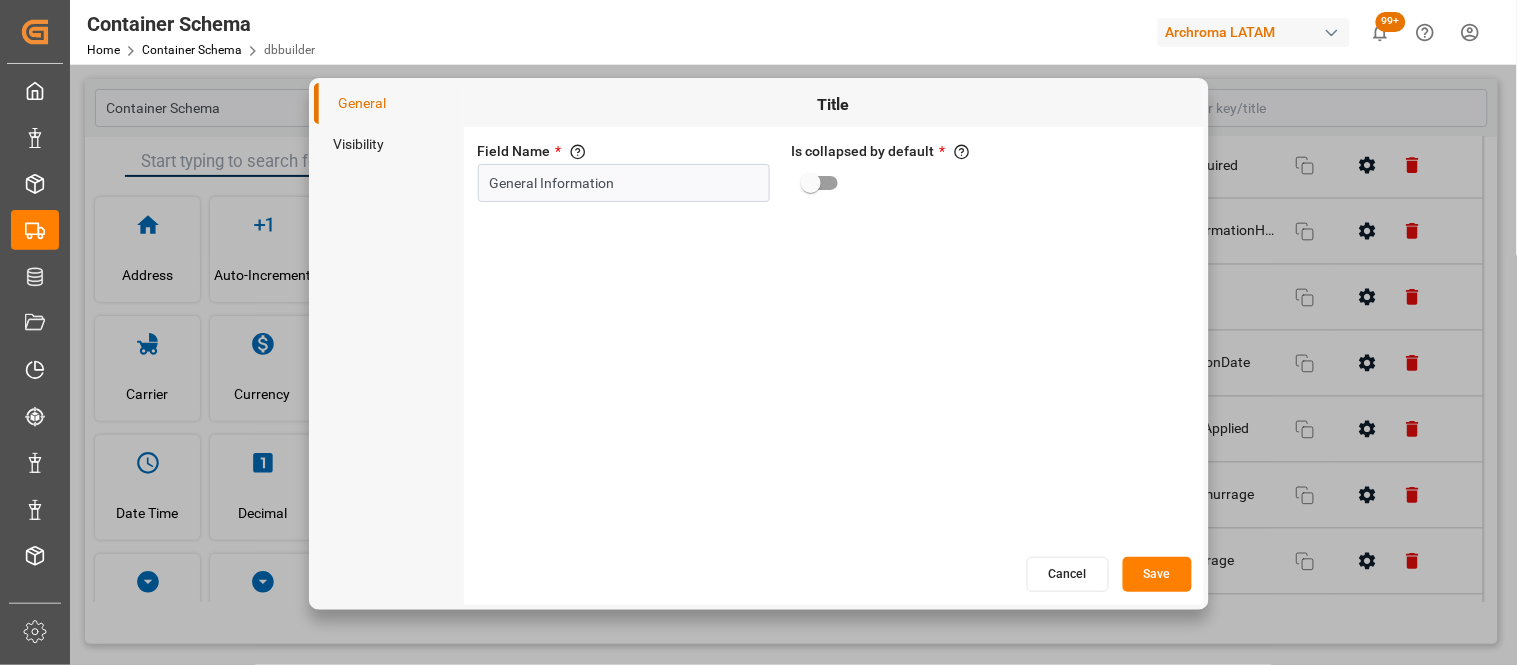 click on "Save" at bounding box center [1157, 574] 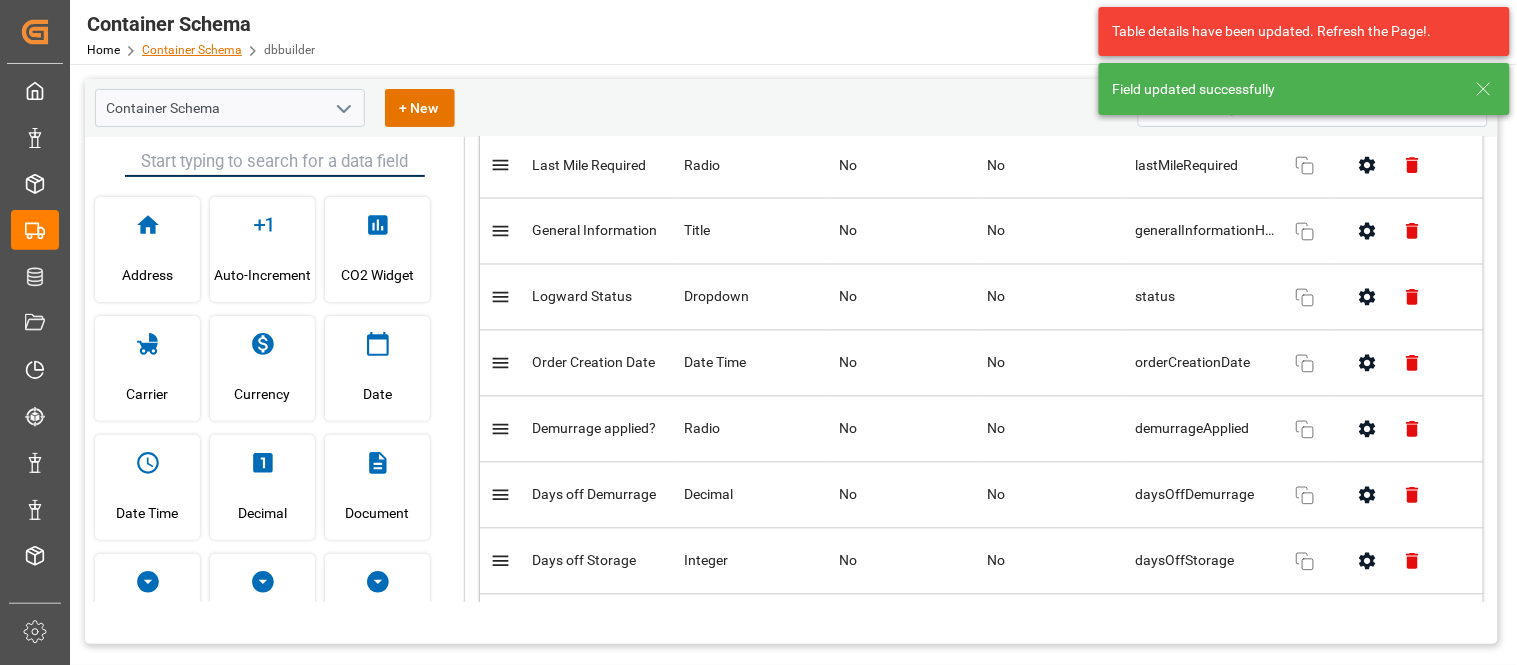 click on "Container Schema" at bounding box center (192, 50) 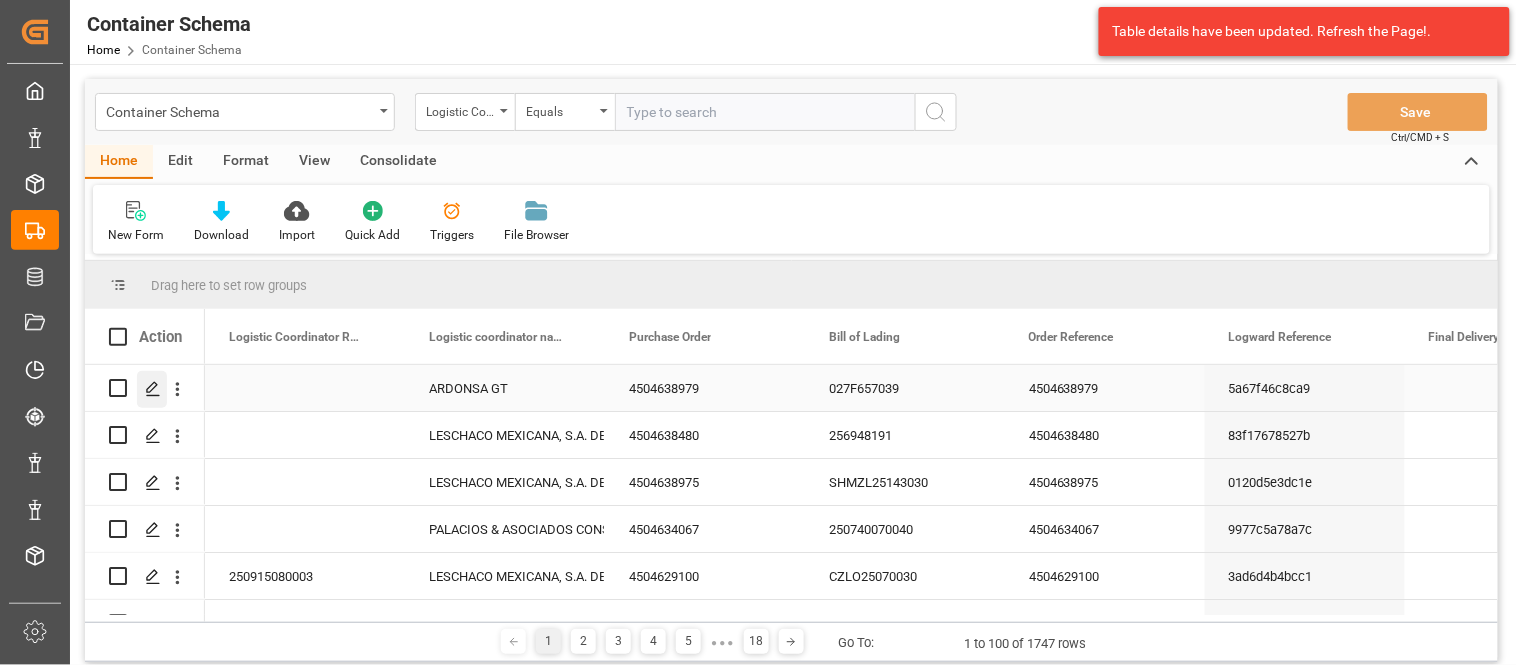 click at bounding box center (152, 389) 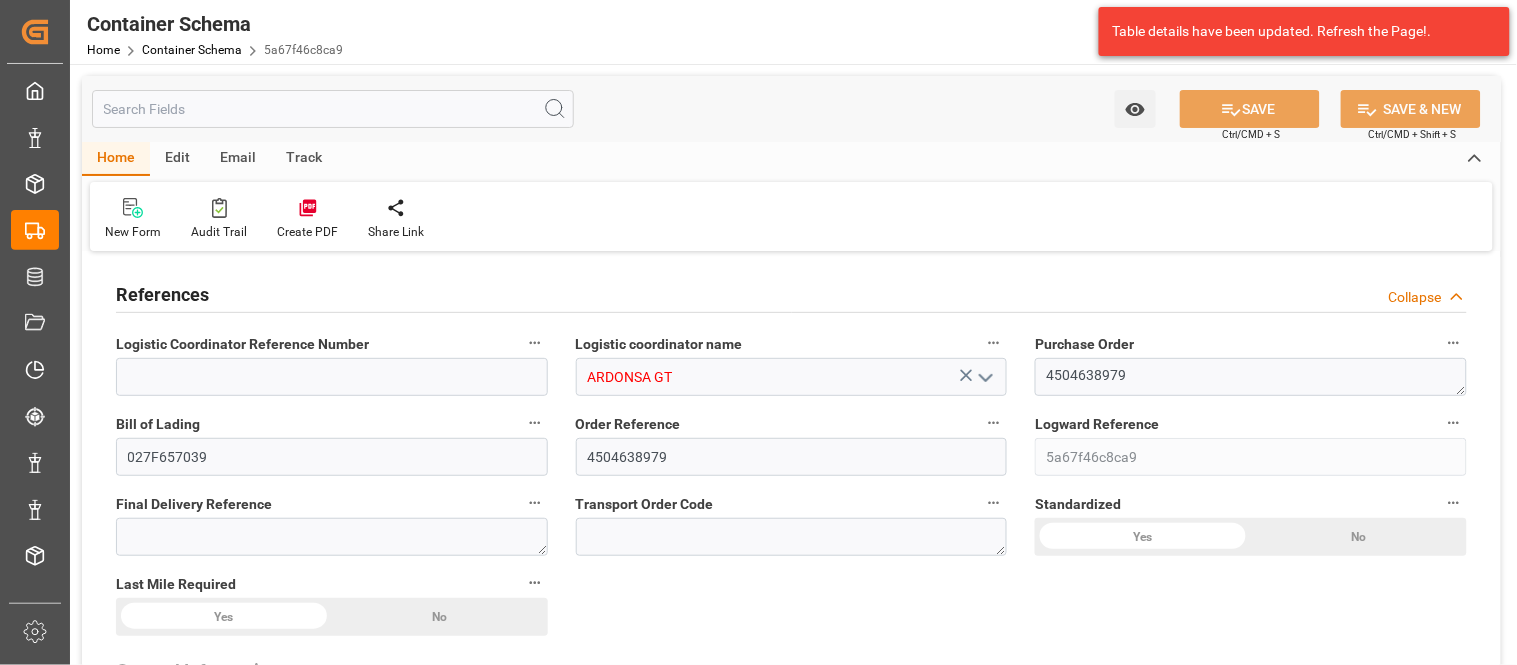 type on "0" 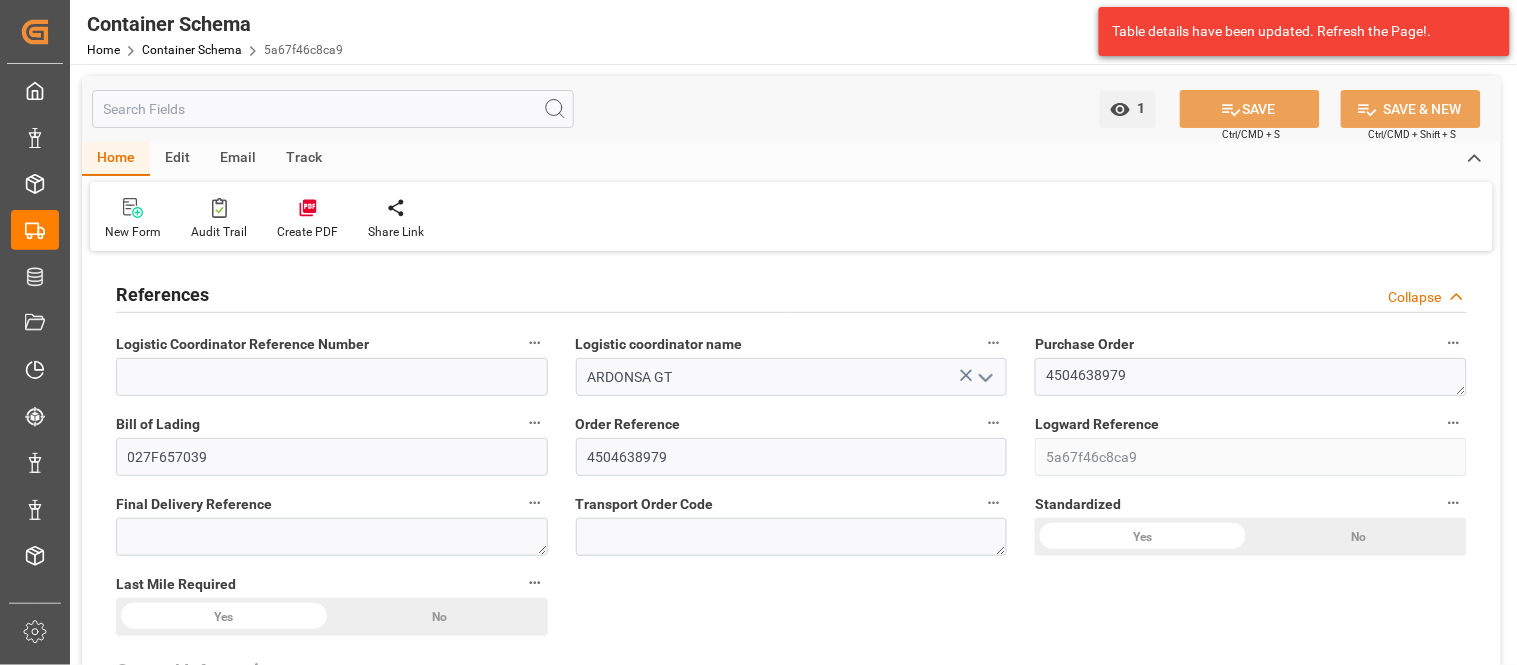 type on "04-08-2025 10:45" 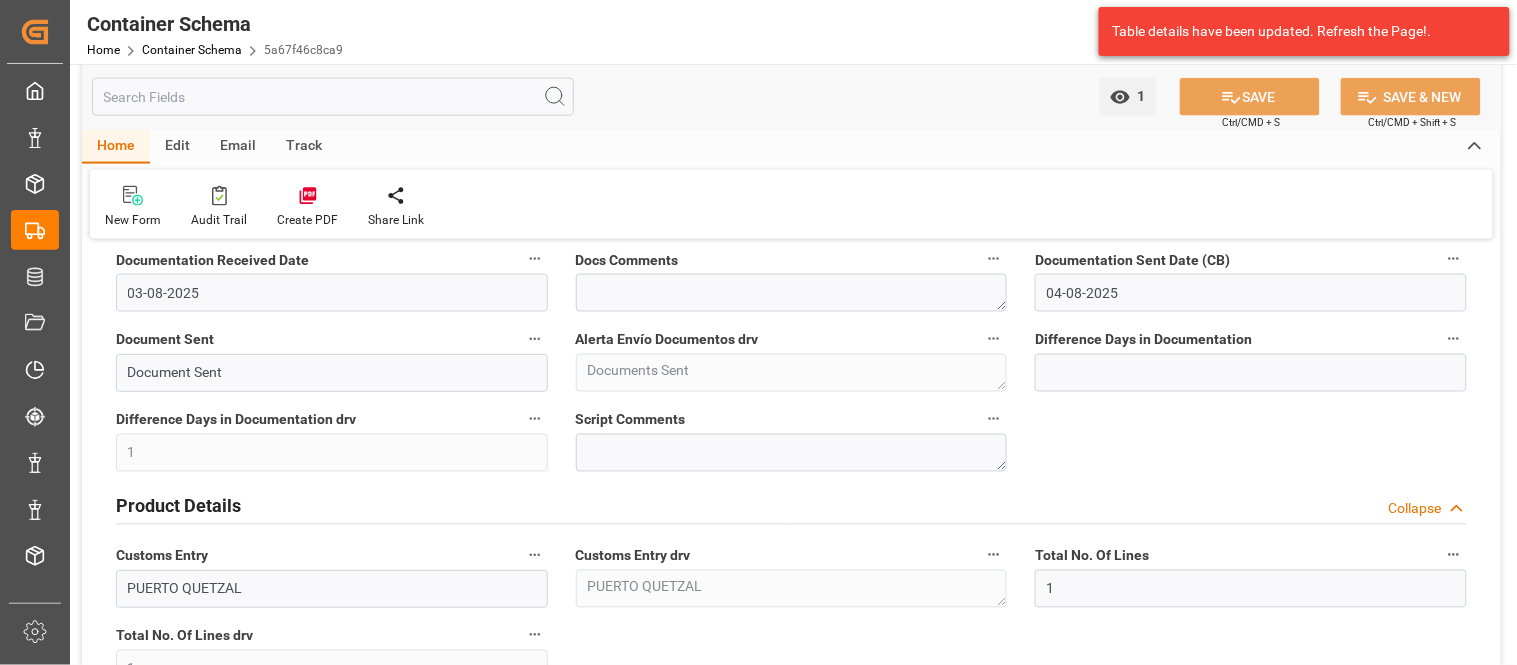 scroll, scrollTop: 701, scrollLeft: 0, axis: vertical 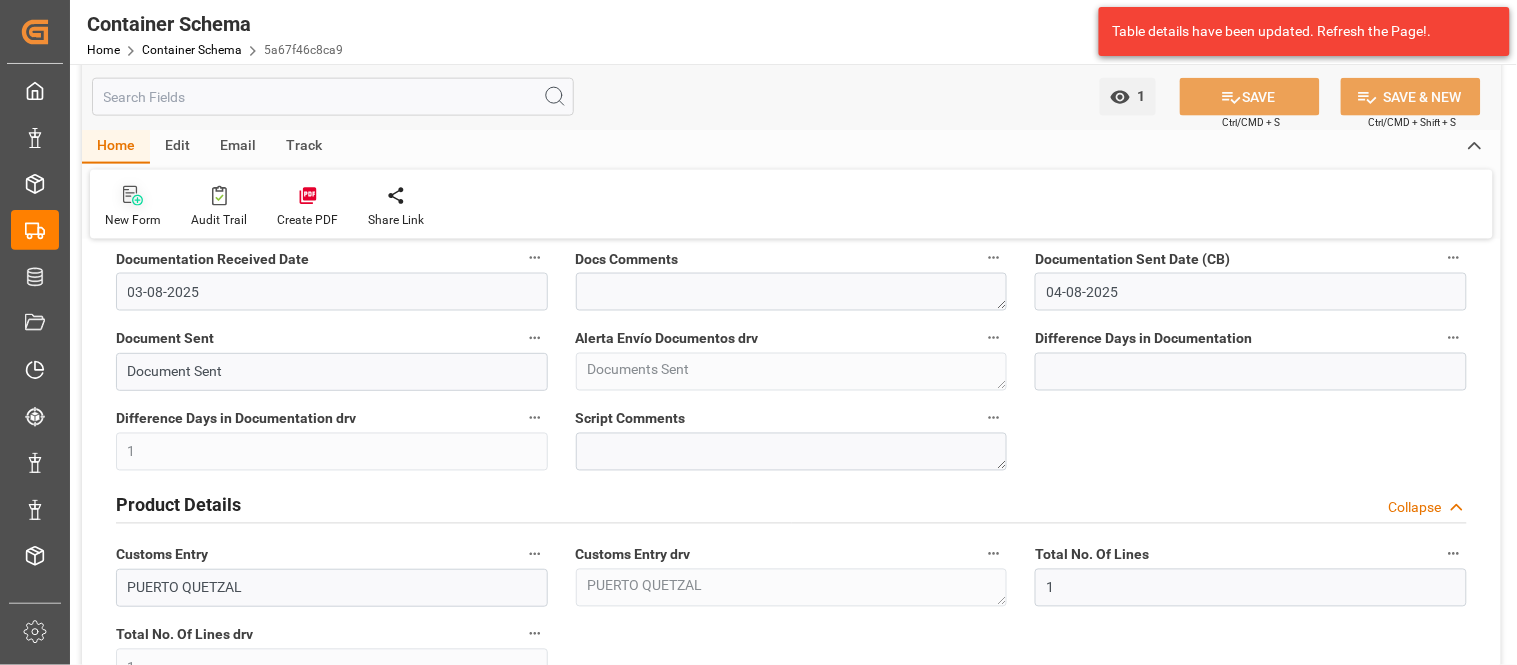 click 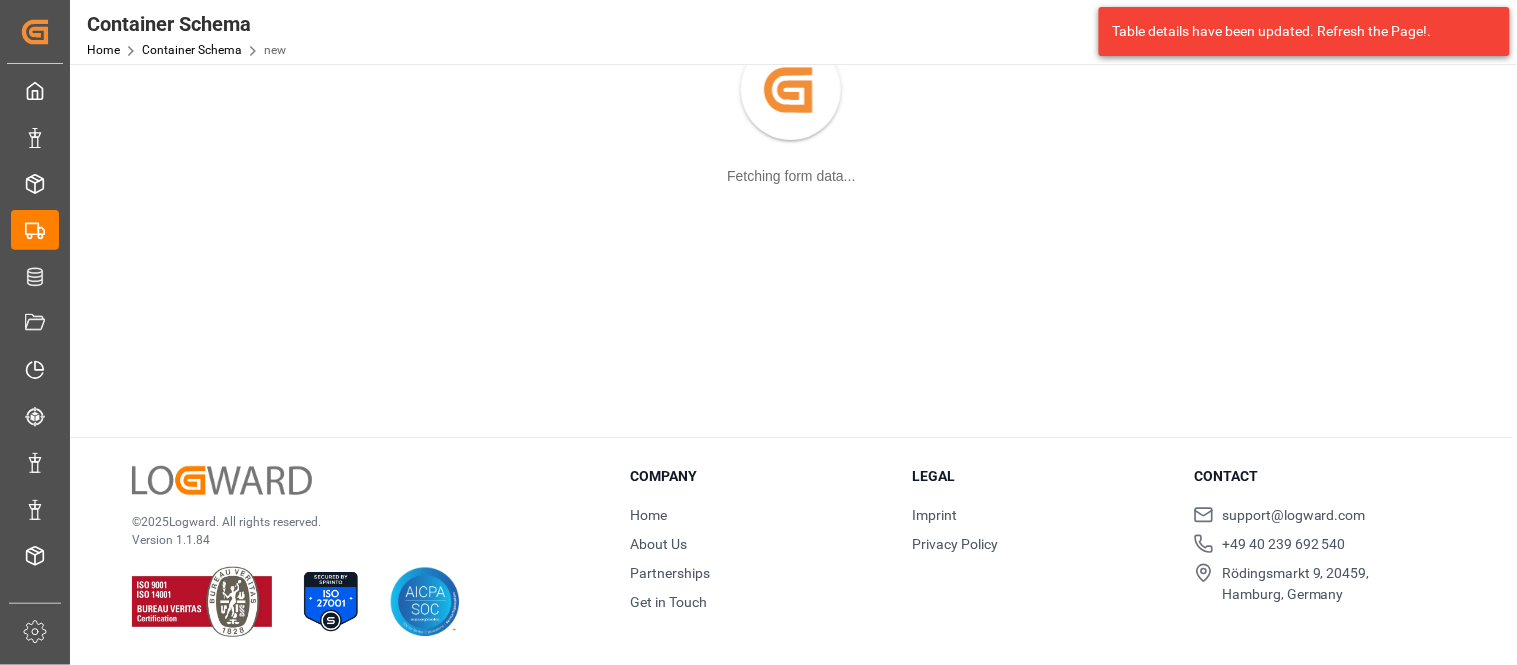 scroll, scrollTop: 0, scrollLeft: 0, axis: both 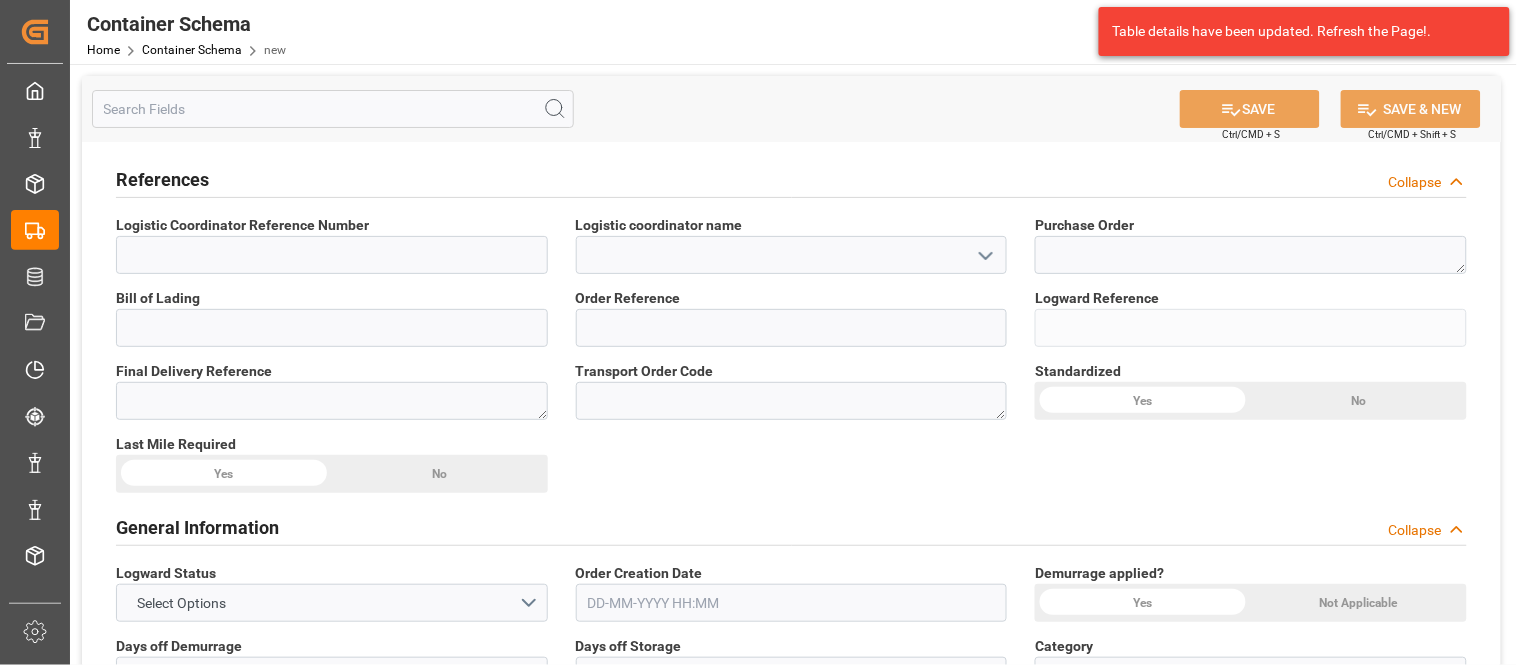 type on "0" 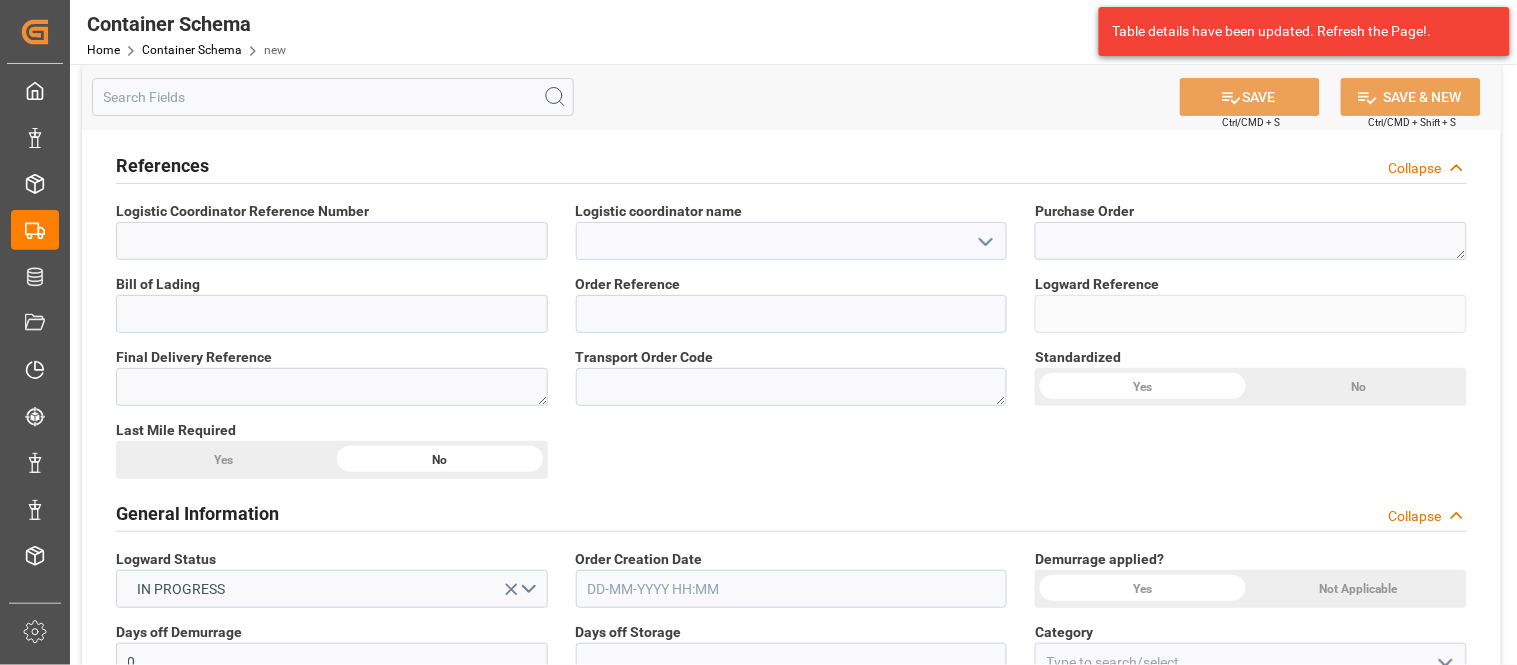 scroll, scrollTop: 0, scrollLeft: 0, axis: both 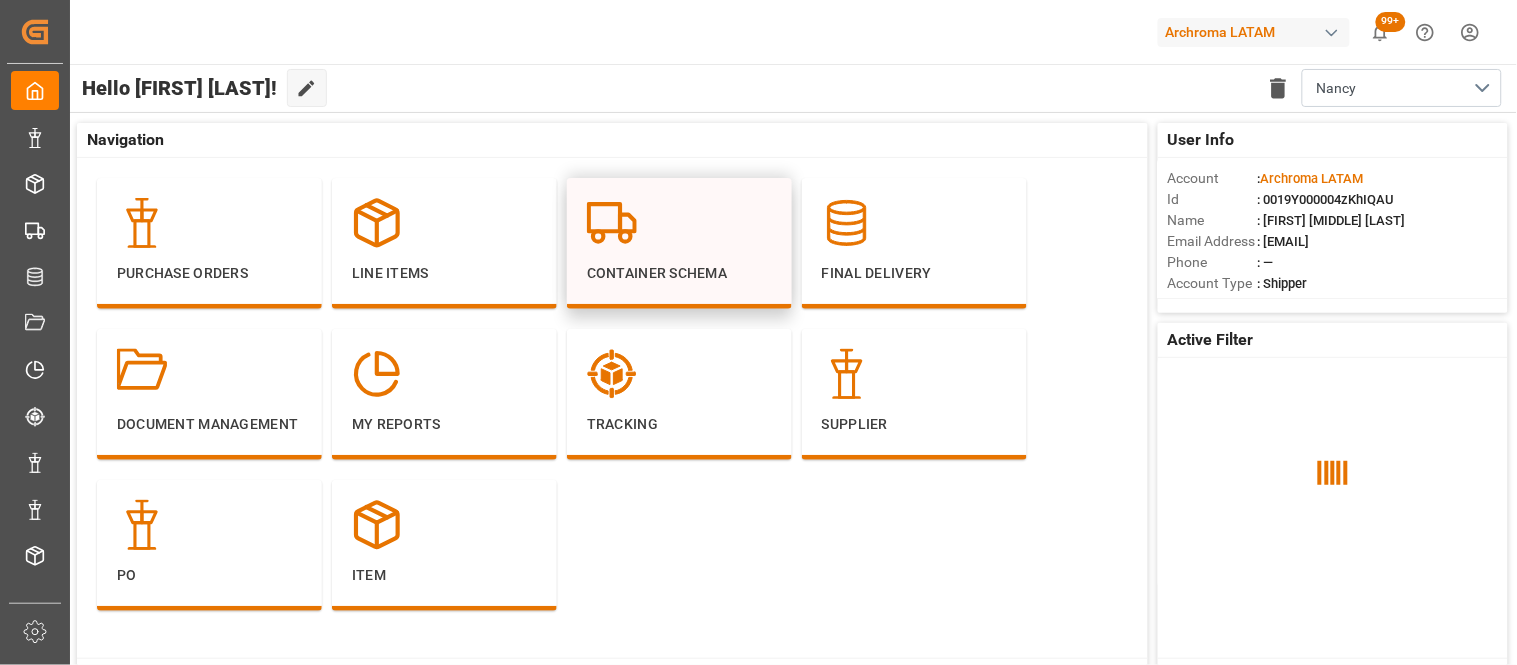 click 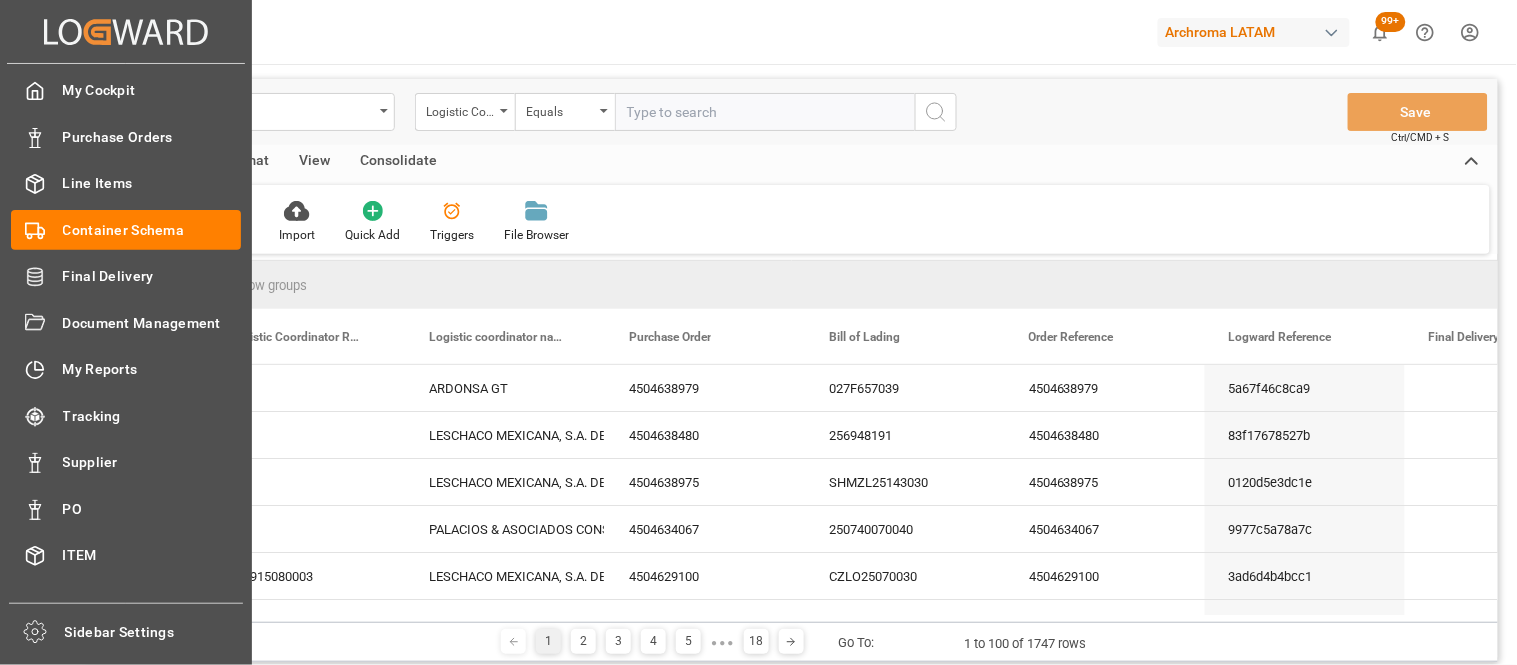click on "Line Items" at bounding box center [152, 183] 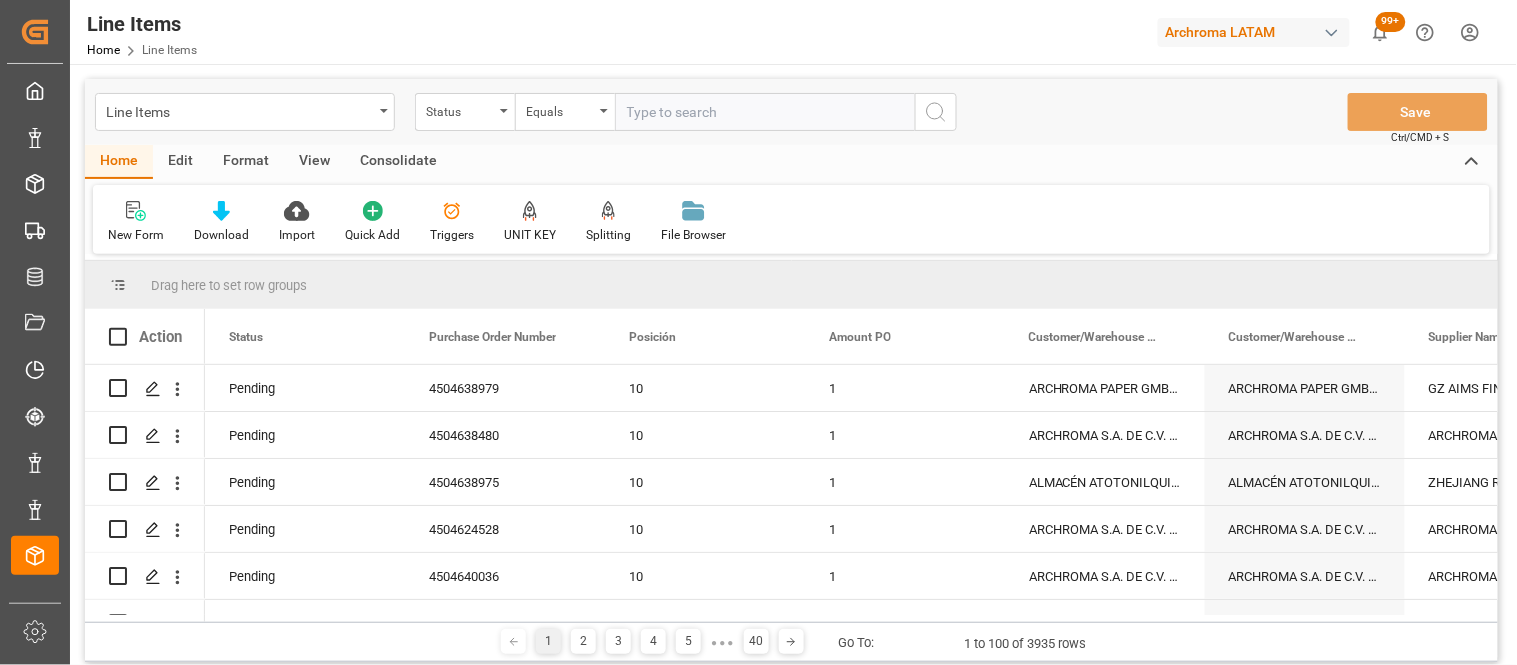 click on "Consolidate" at bounding box center (398, 162) 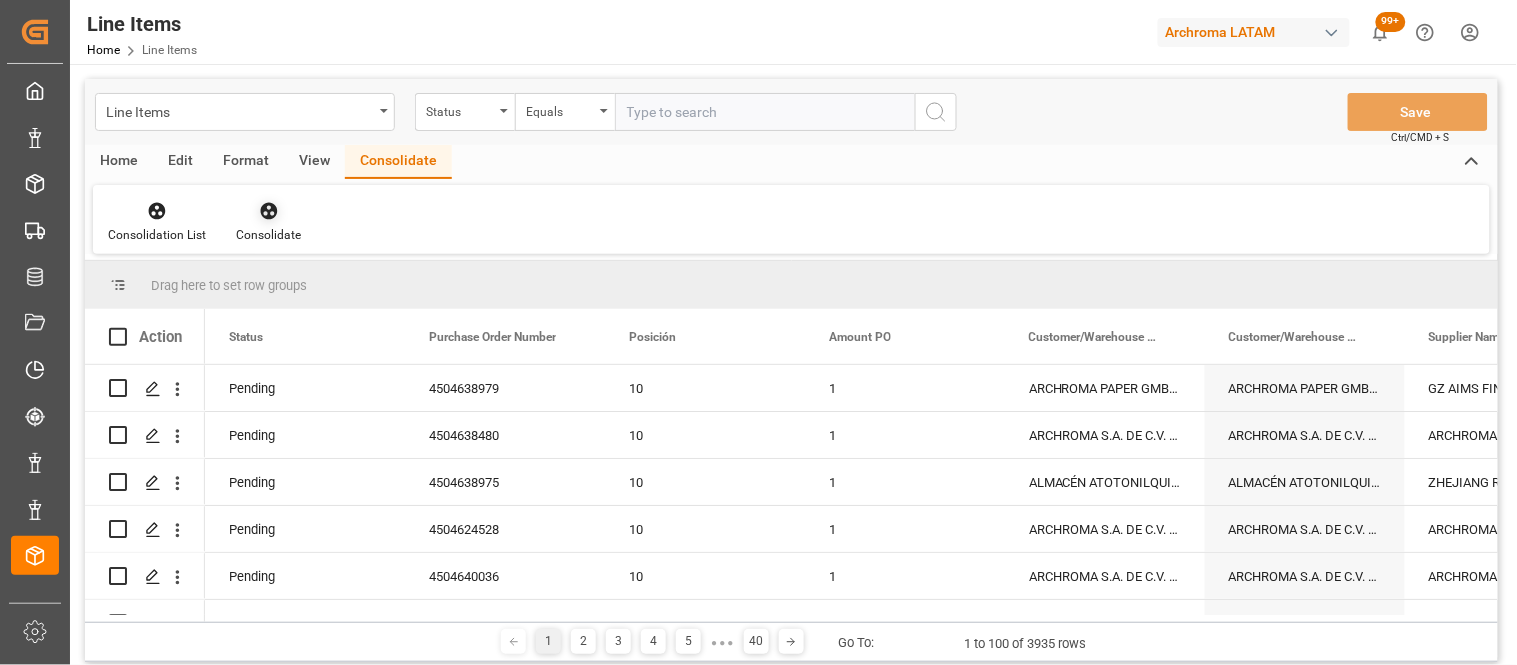 click on "Consolidate" at bounding box center [268, 235] 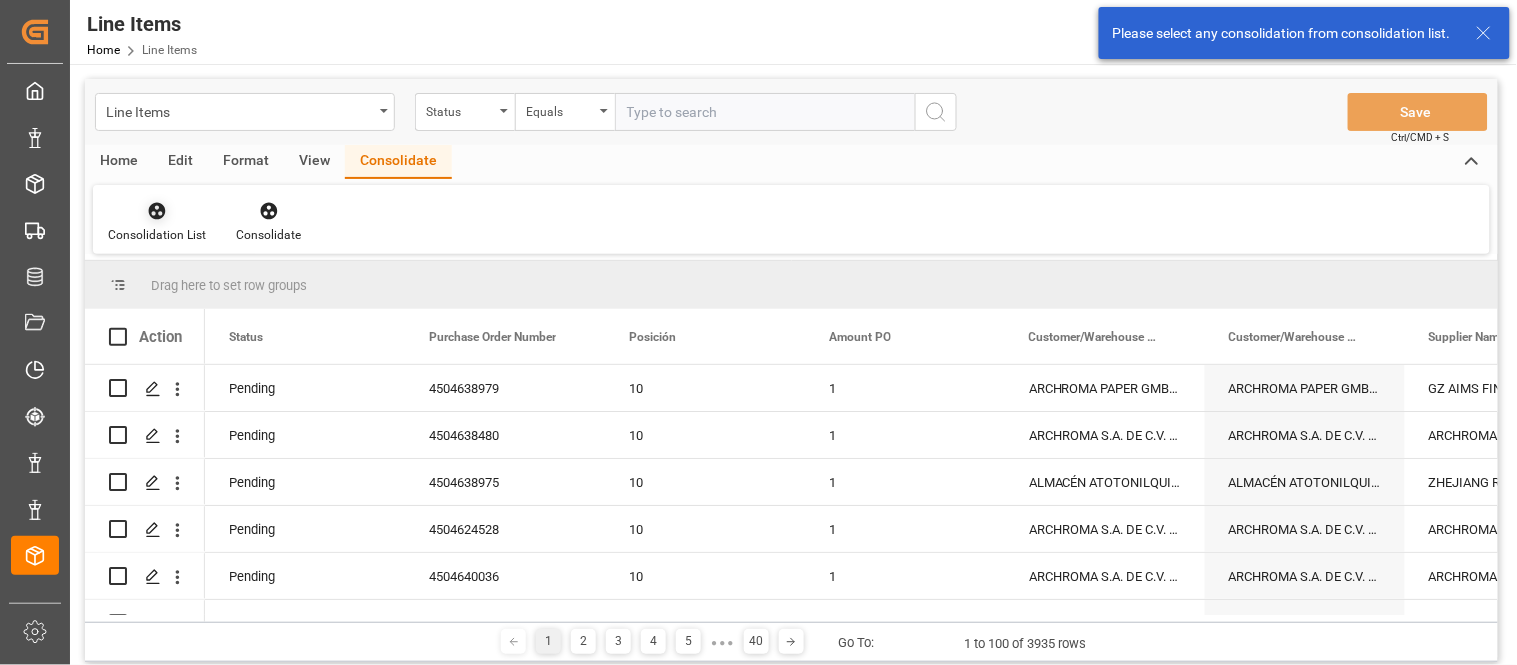 click at bounding box center [157, 210] 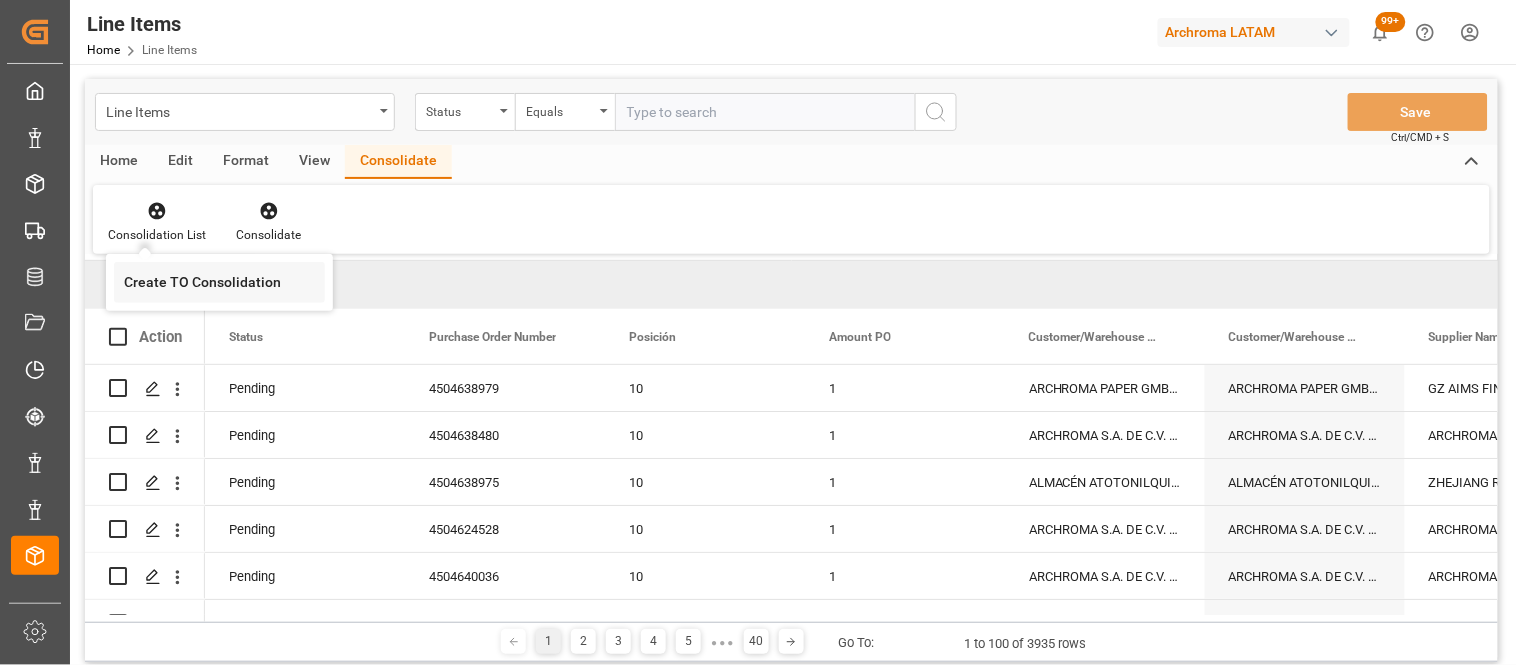 click on "Line Items Status Equals Save Ctrl/CMD + S Home Edit Format View Consolidate Consolidation List Create TO Consolidation Consolidate
Drag here to set row groups Drag here to set column labels
Action
Status
Purchase Order Number
10" at bounding box center (791, 370) 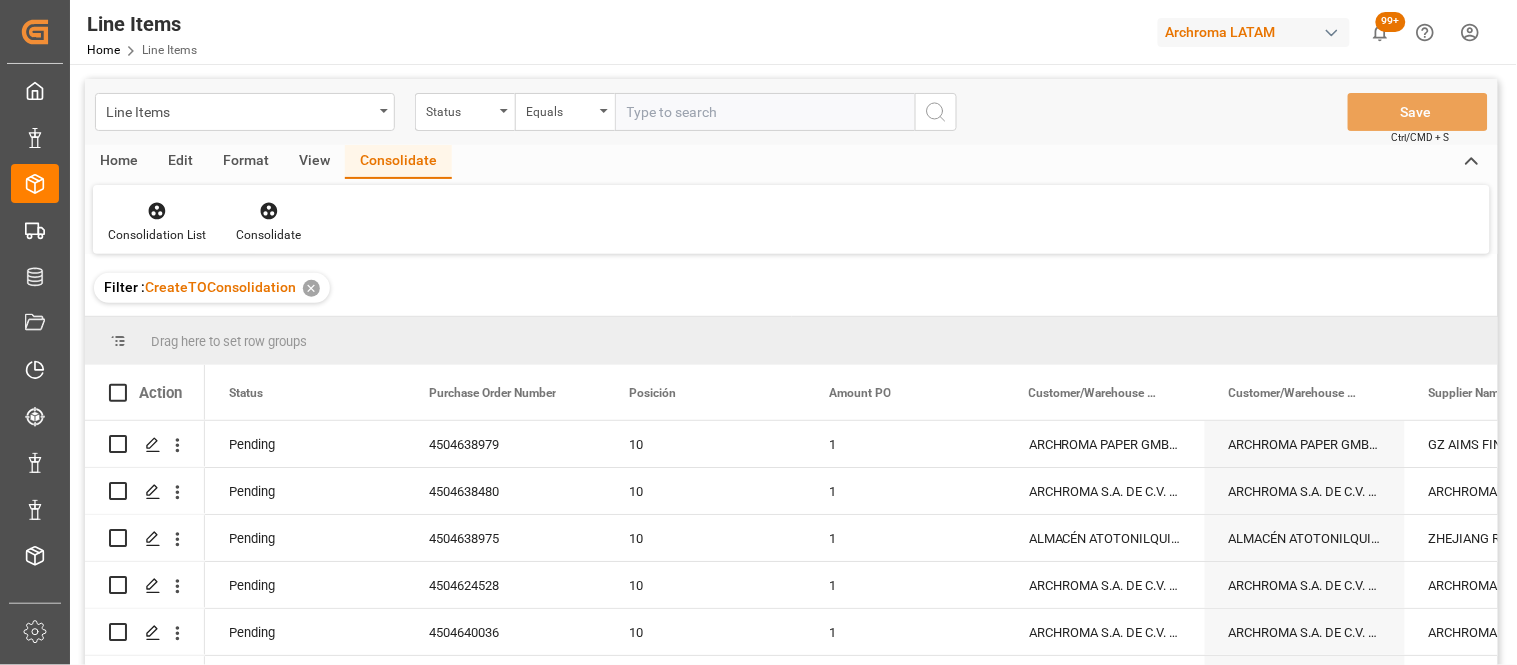 click on "✕" at bounding box center [311, 288] 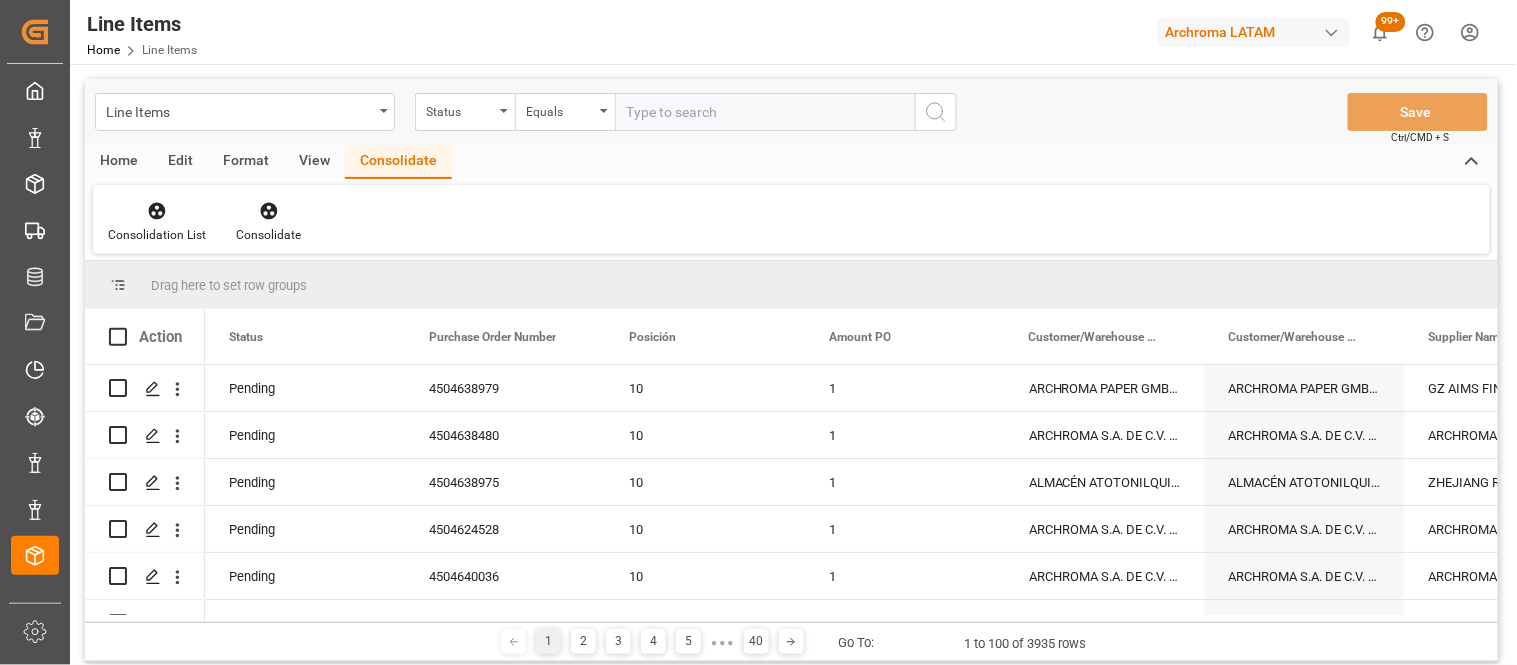 click on "Archroma LATAM" at bounding box center [1254, 32] 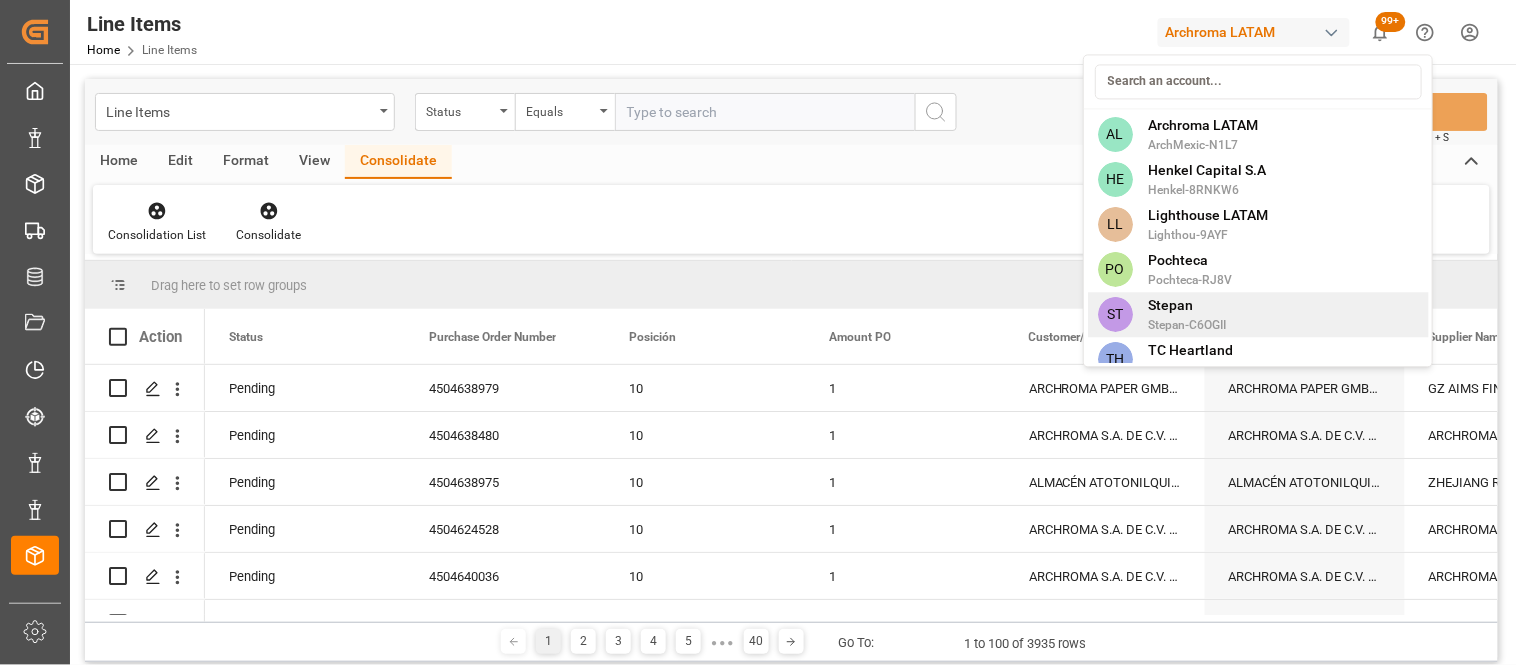 click on "Stepan" at bounding box center (1188, 305) 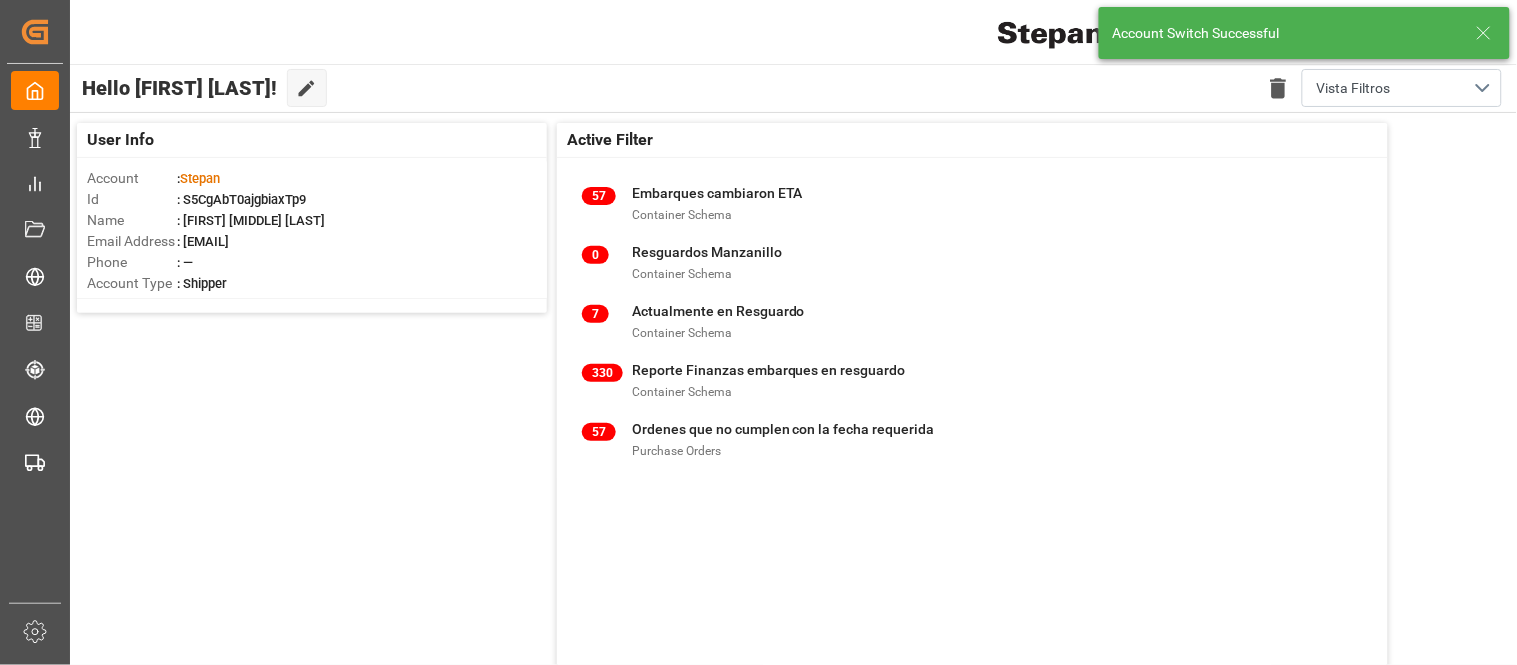 click 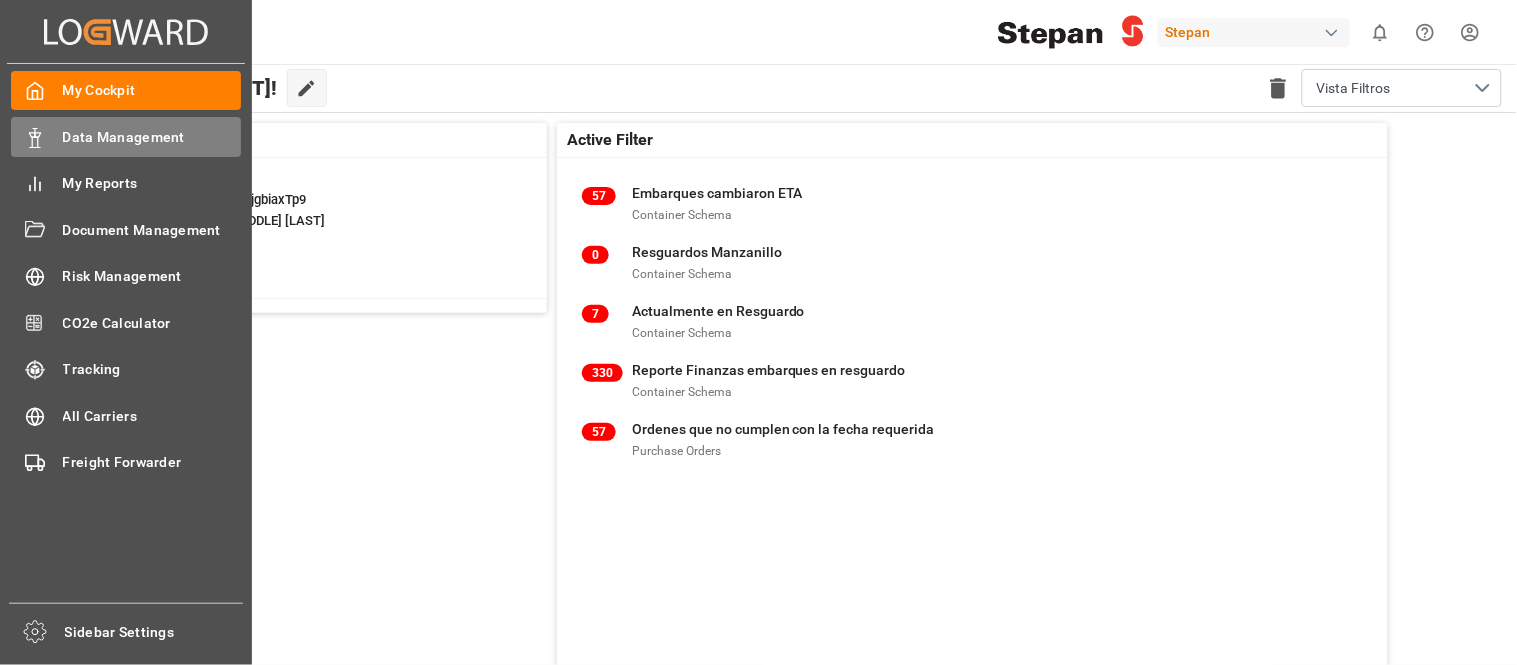 click on "Data Management Data Management" at bounding box center (126, 136) 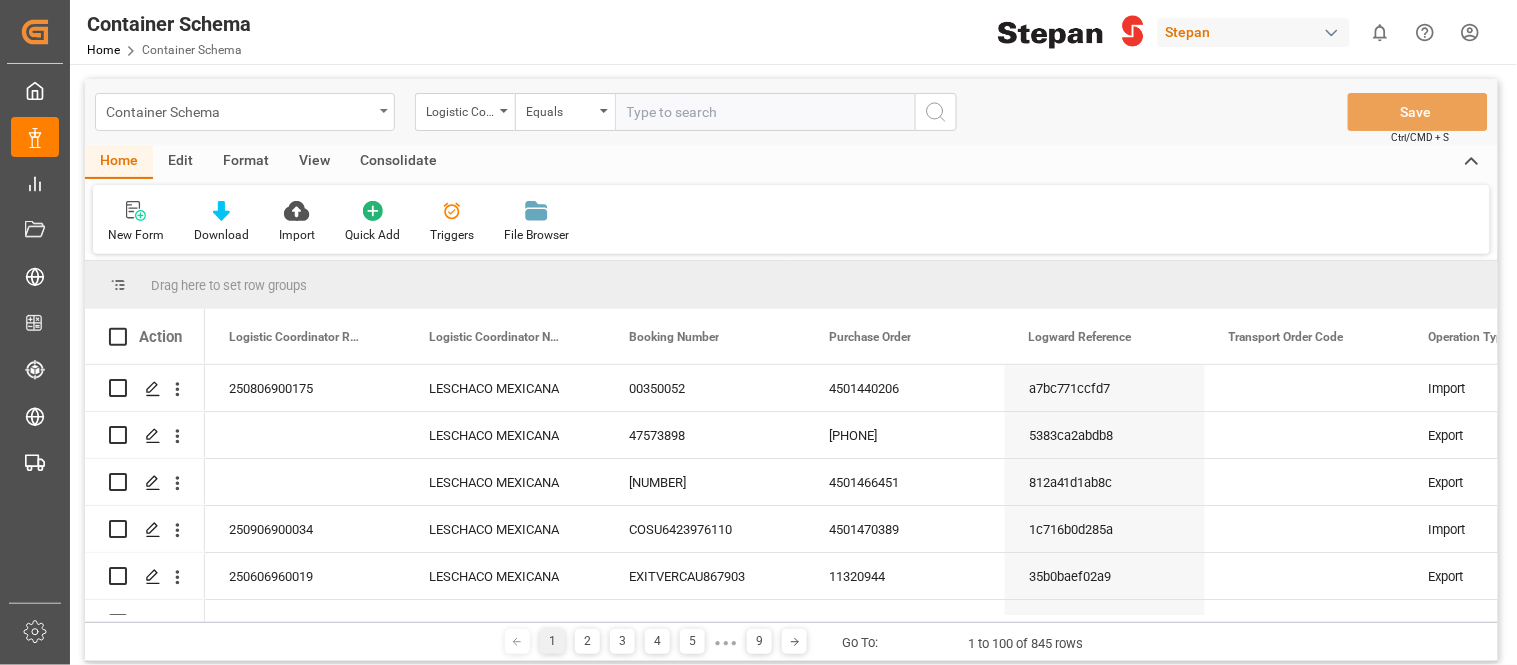 click on "Container Schema" at bounding box center (245, 112) 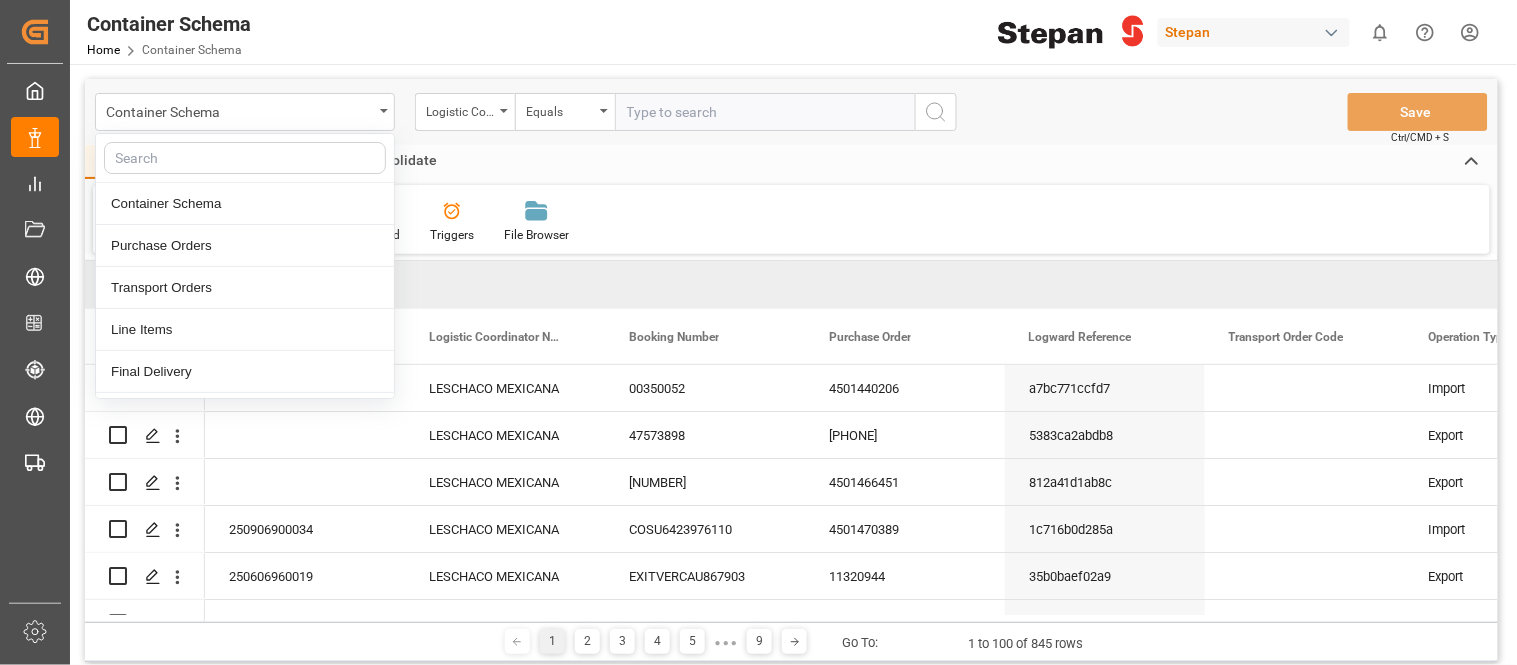 click on "Home Edit Format View Consolidate" at bounding box center (791, 162) 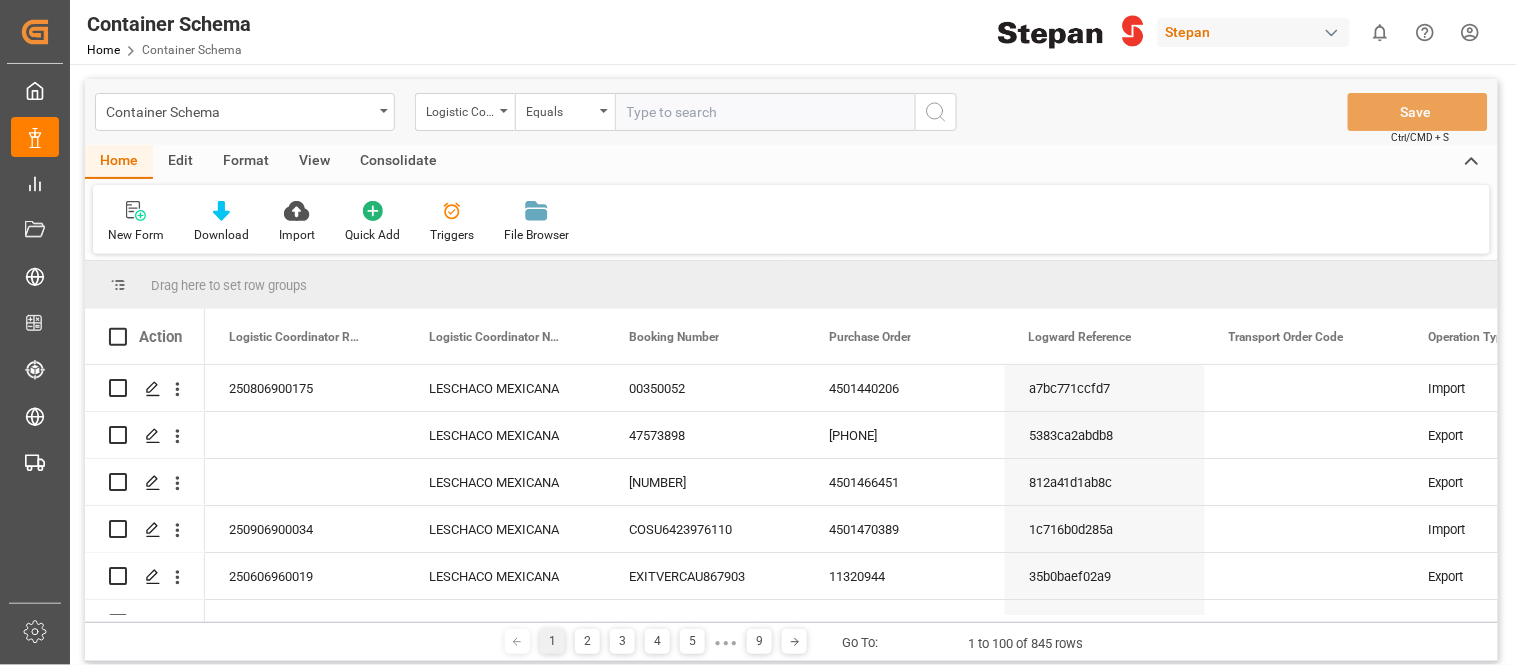 click on "Edit" at bounding box center (180, 162) 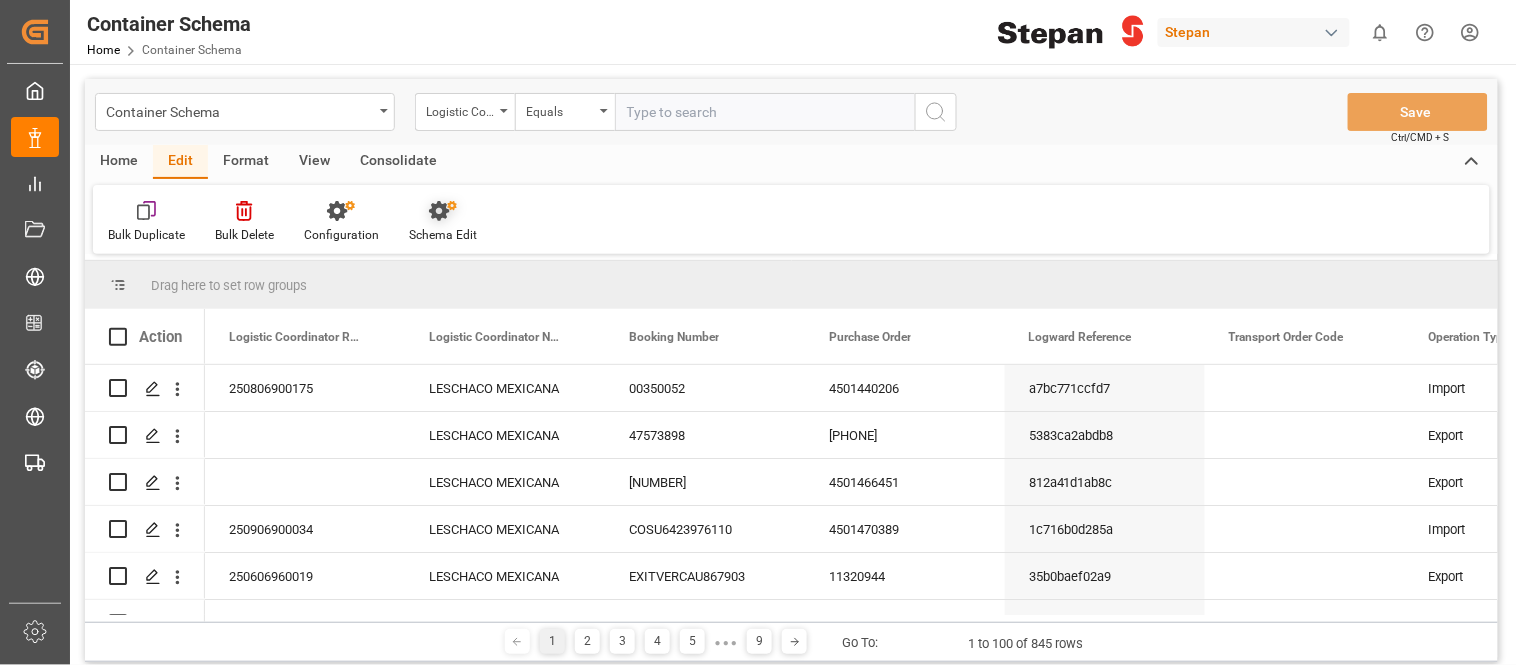 click on "Schema Edit" at bounding box center (443, 235) 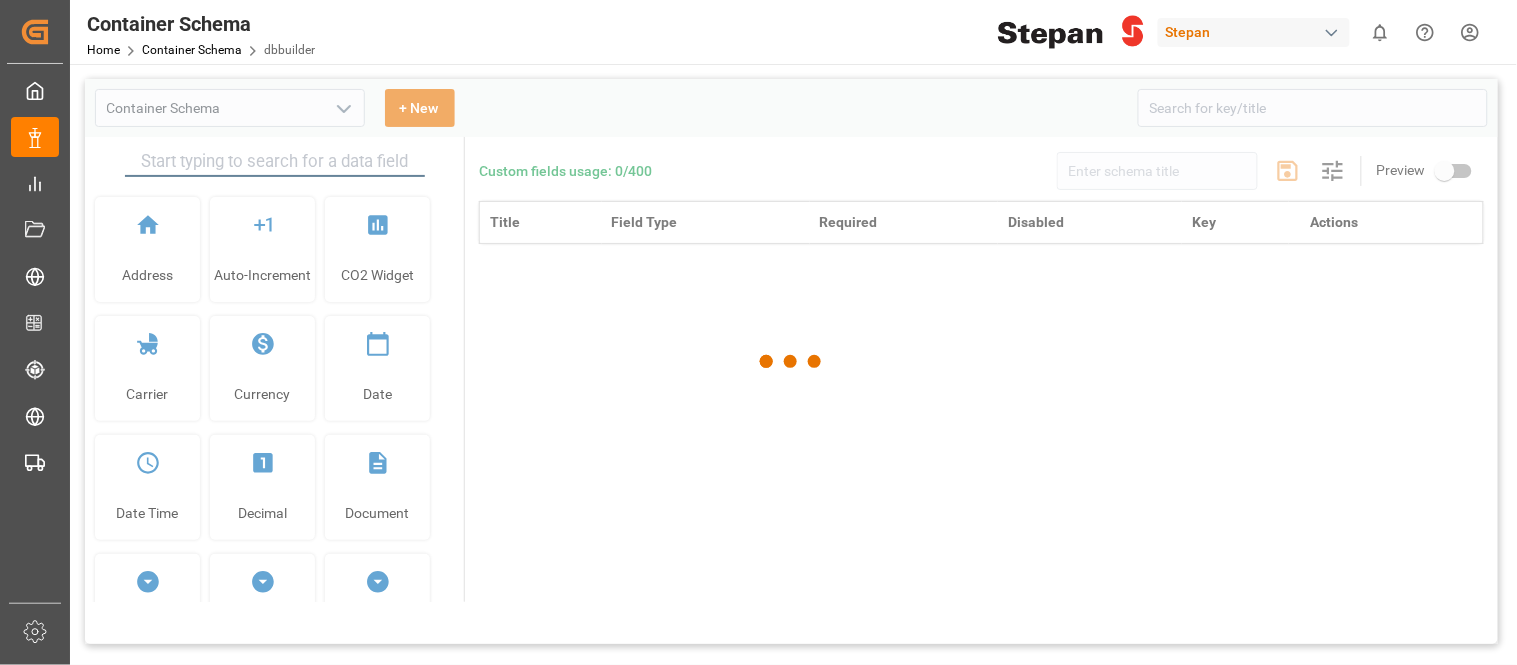 type on "Container Schema" 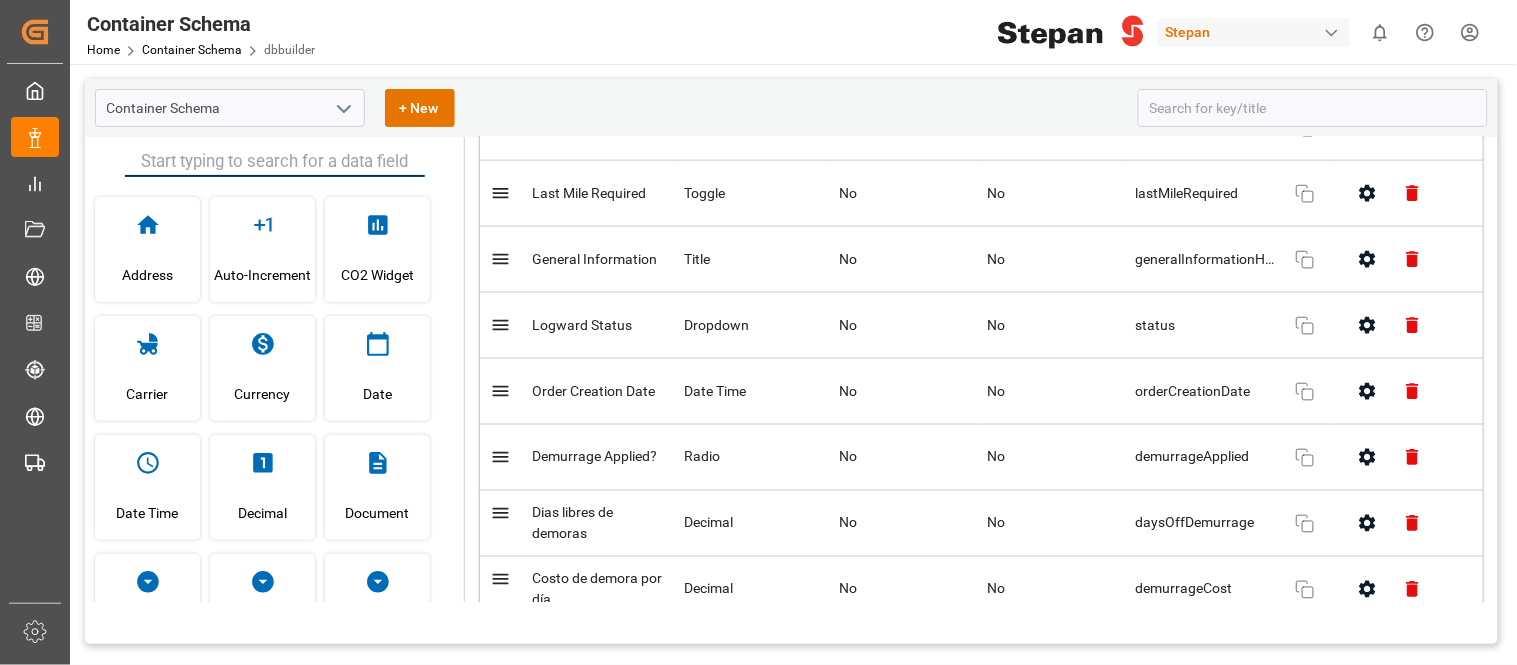 scroll, scrollTop: 676, scrollLeft: 0, axis: vertical 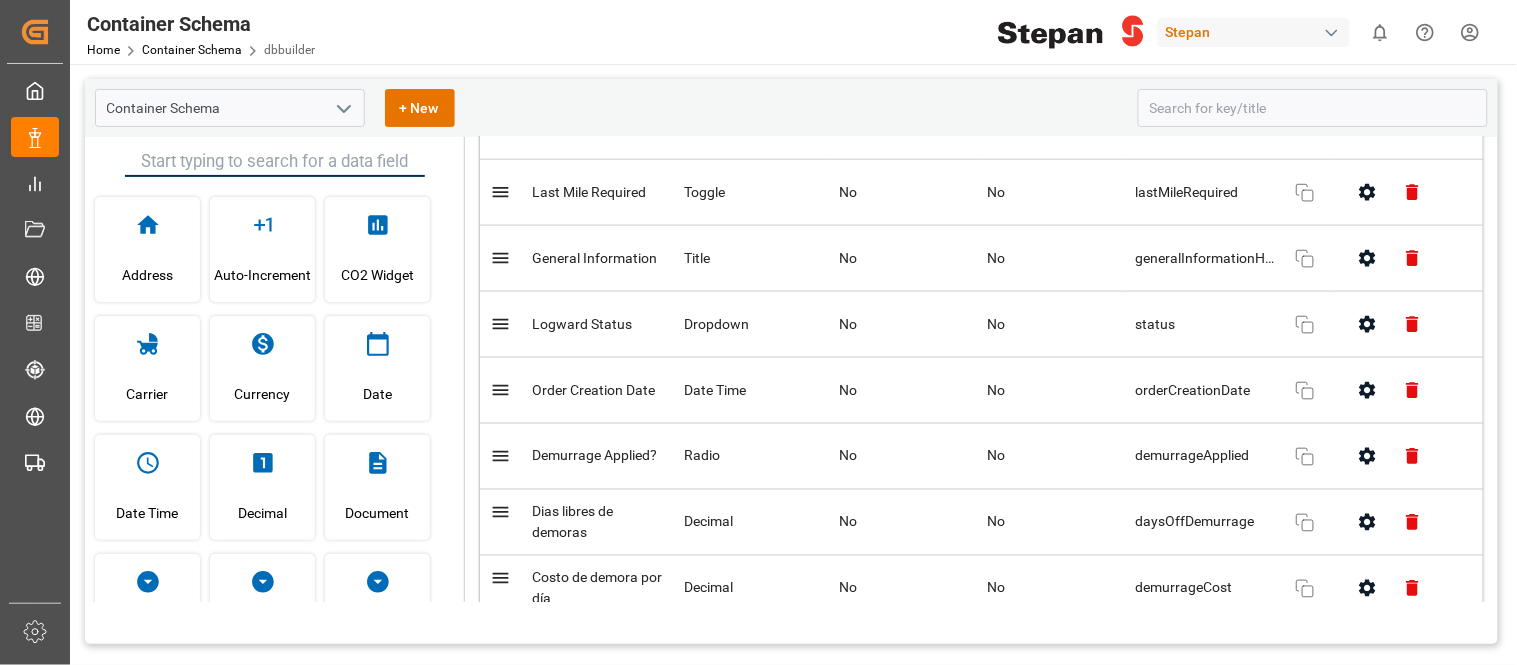 click 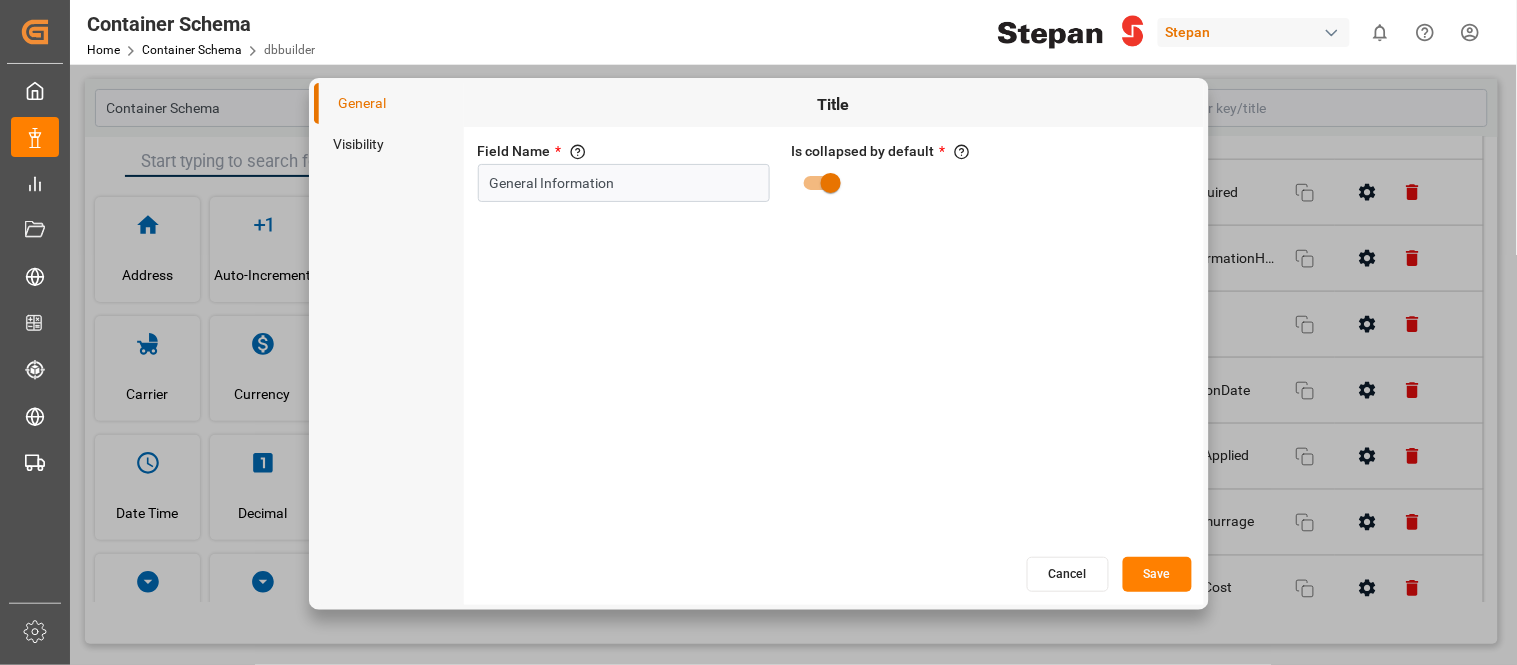 click at bounding box center [831, 183] 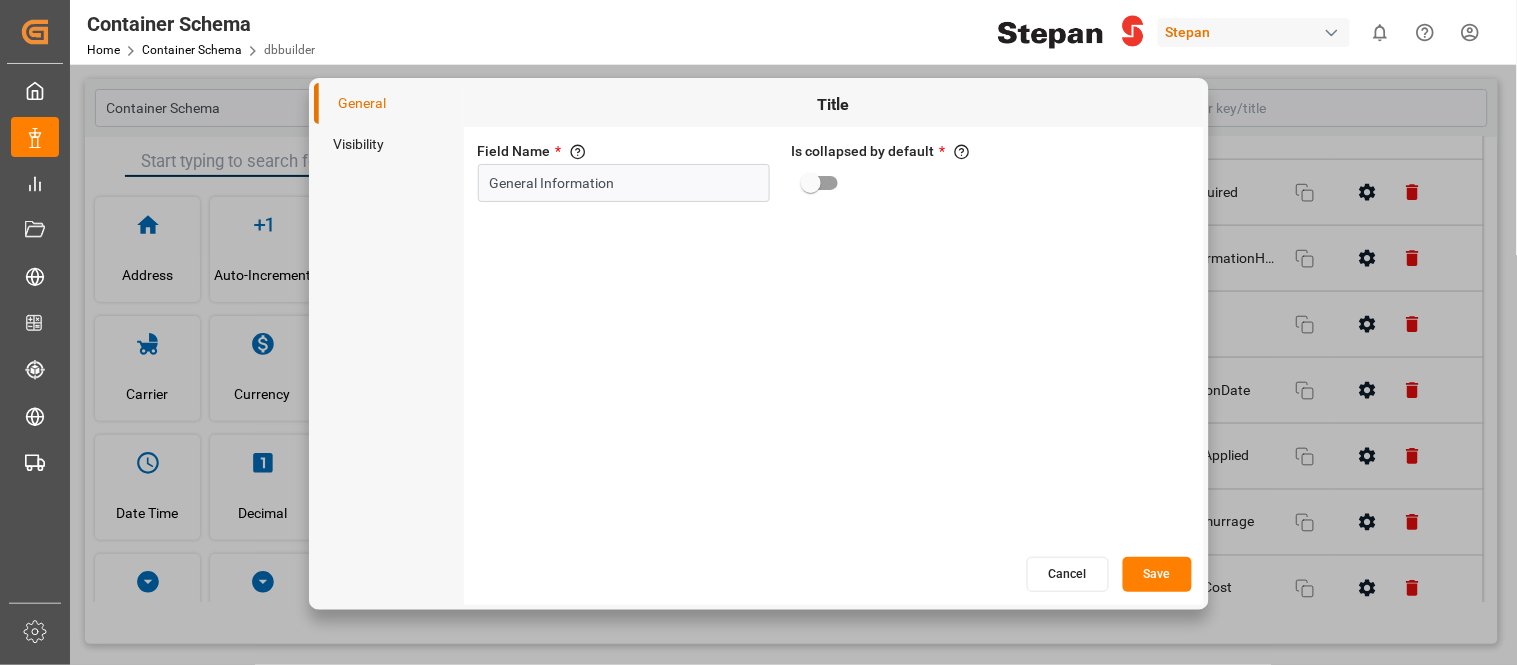 click on "Save" at bounding box center (1157, 574) 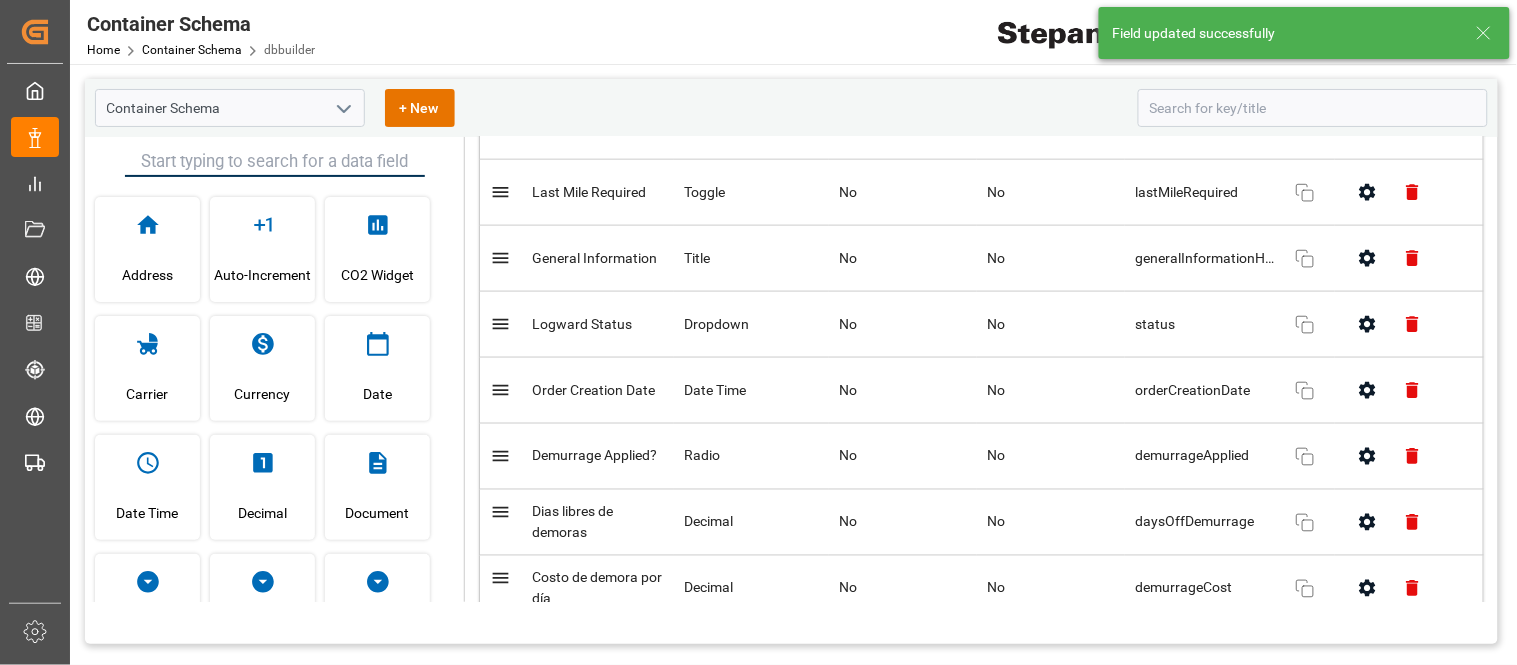click on "Home Container Schema dbbuilder" at bounding box center (201, 49) 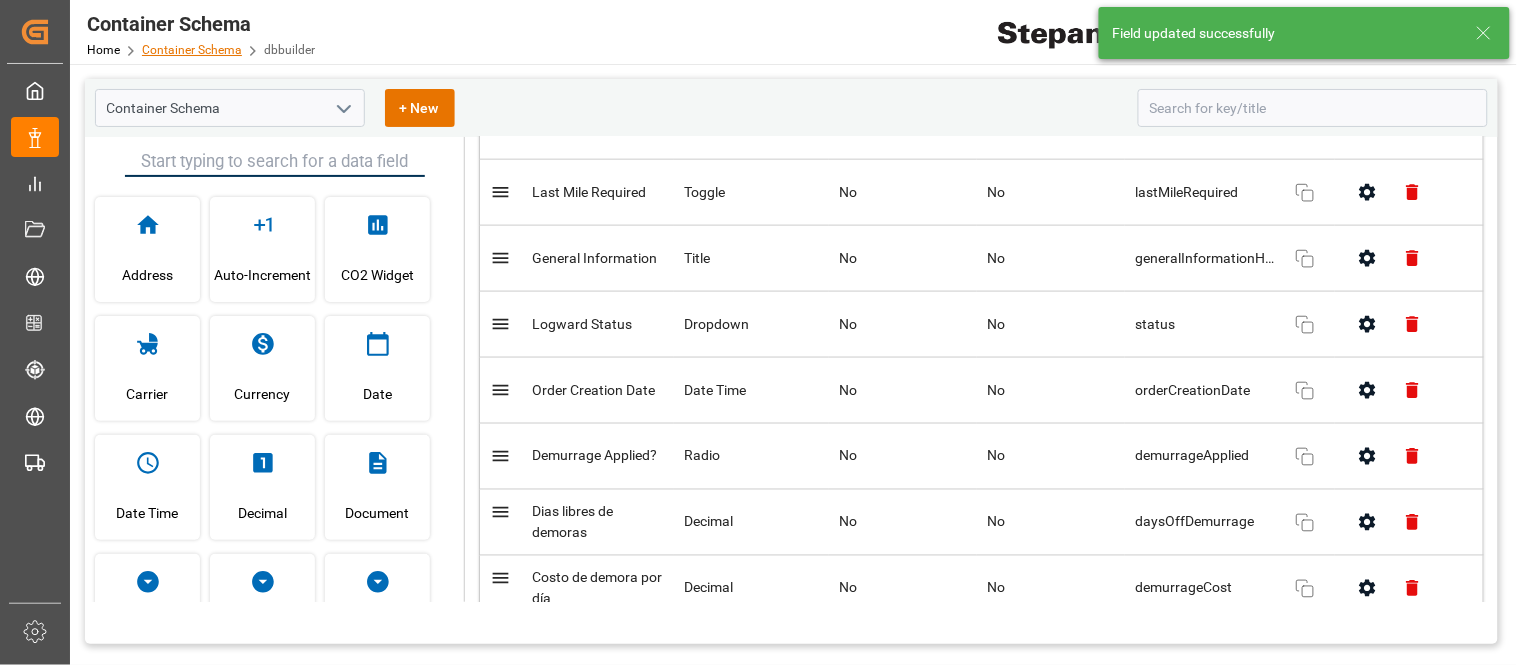 click on "Container Schema" at bounding box center [192, 50] 